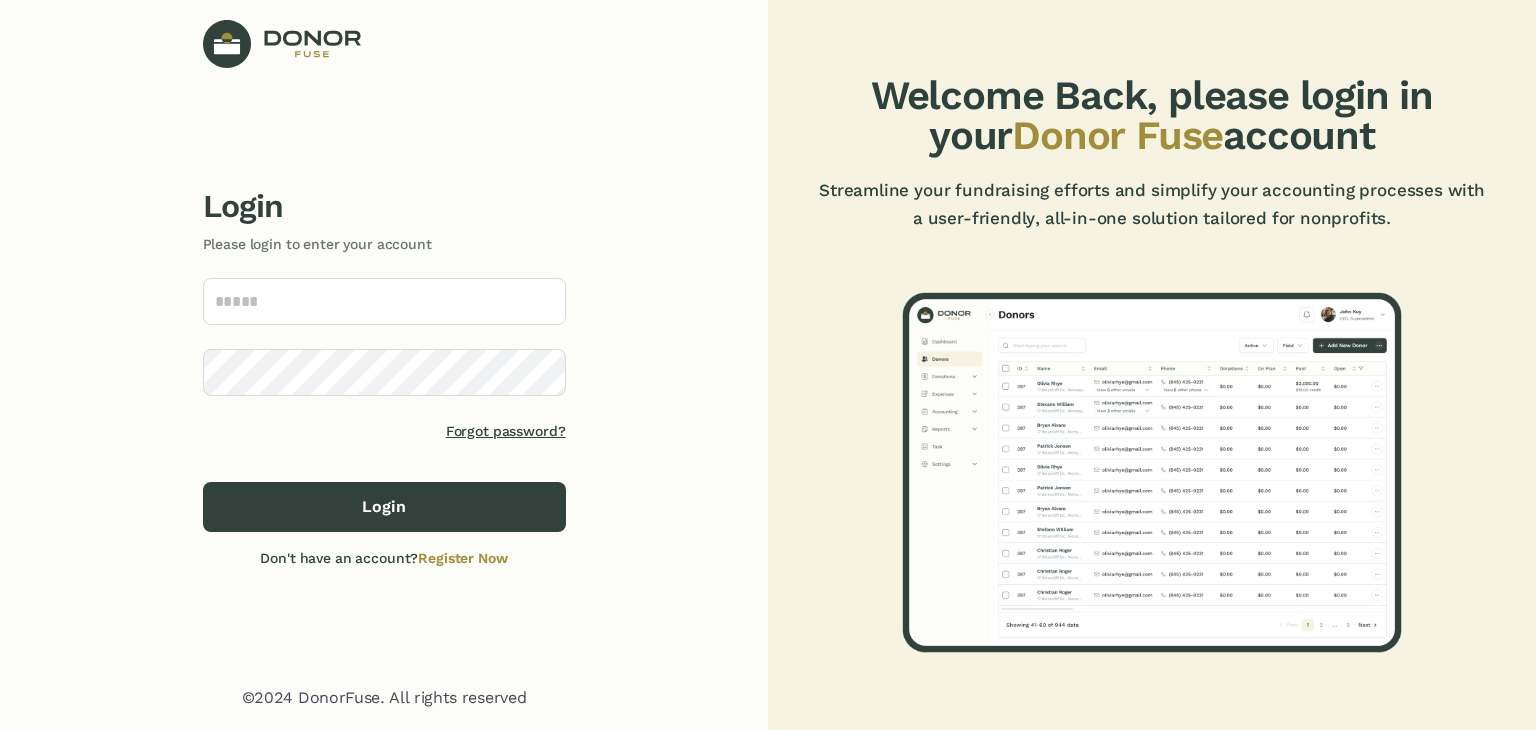 scroll, scrollTop: 0, scrollLeft: 0, axis: both 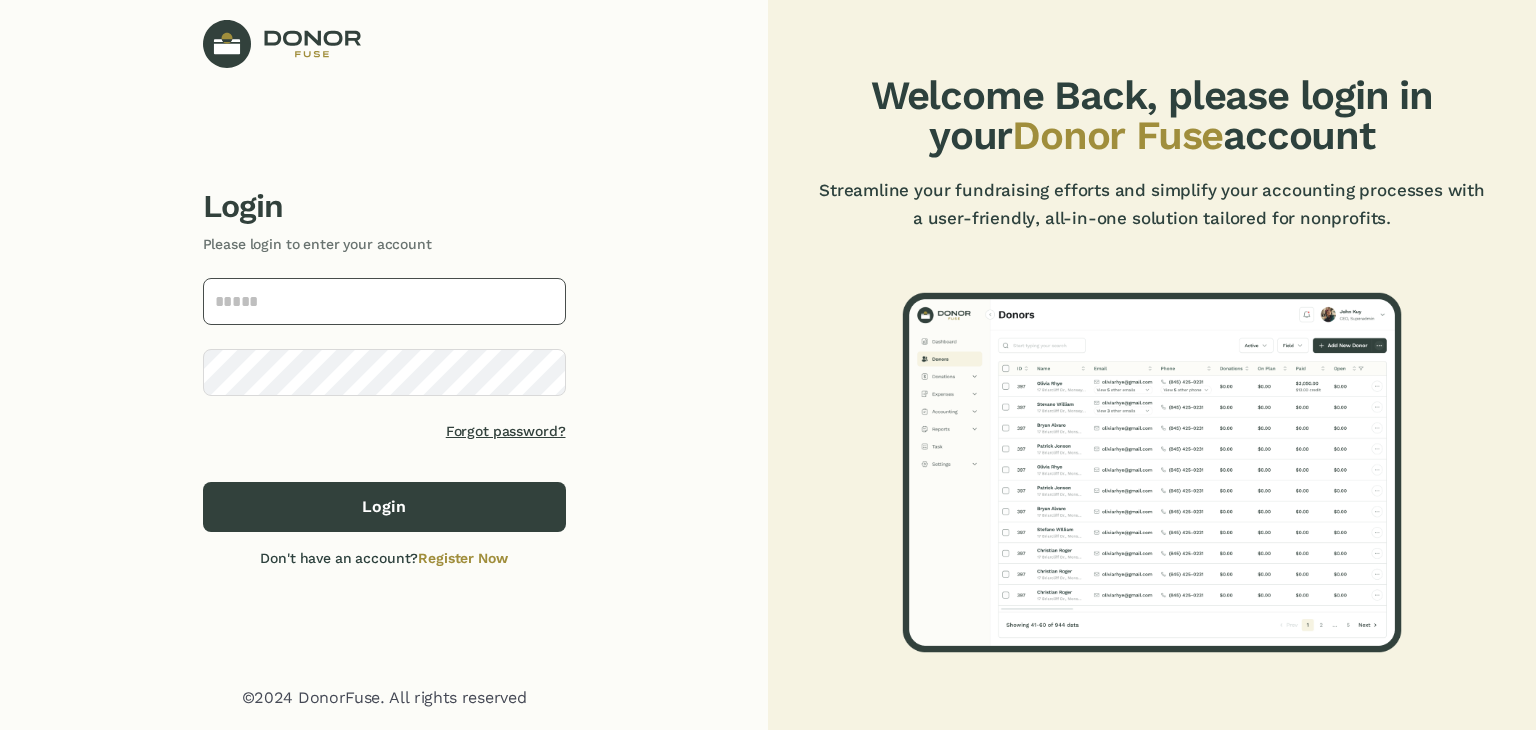 click 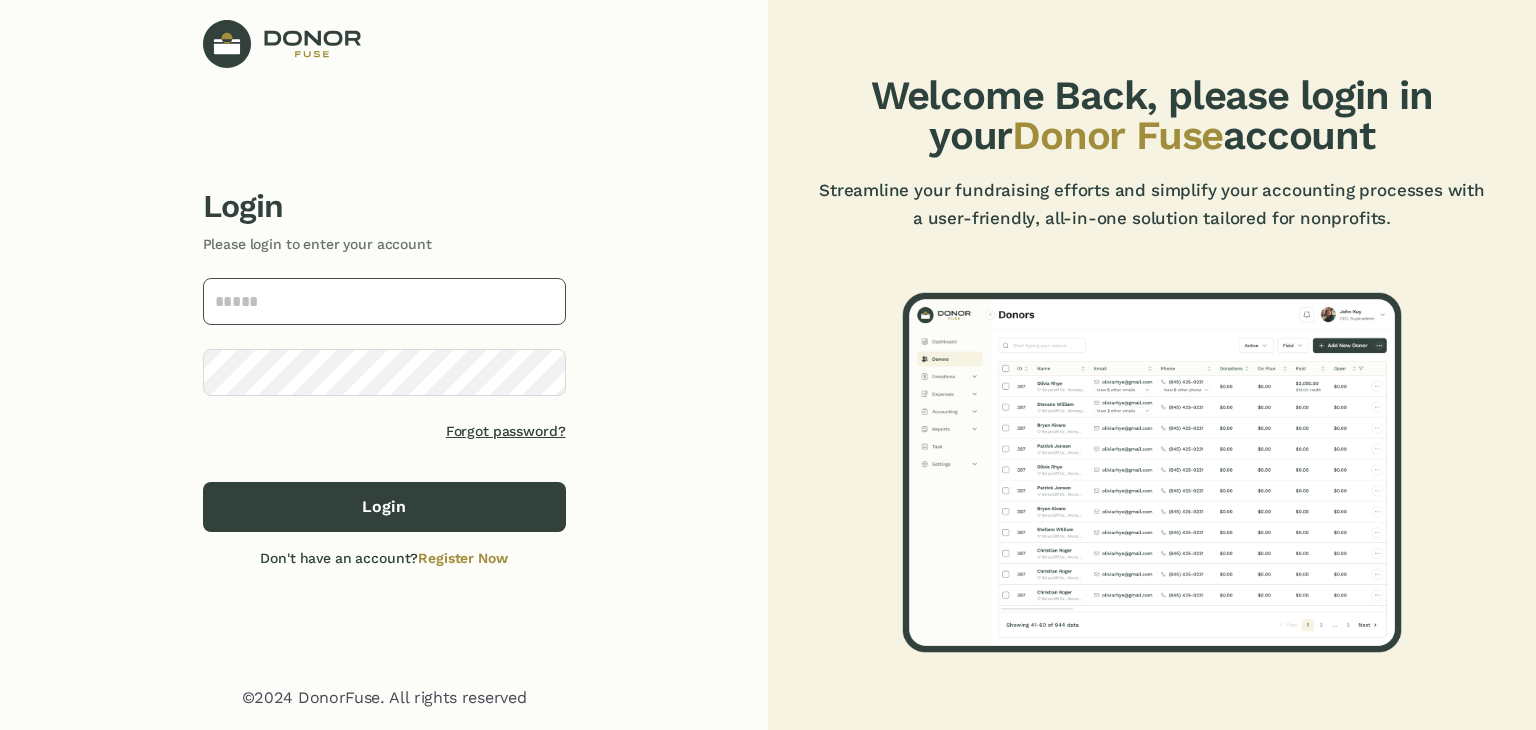 click 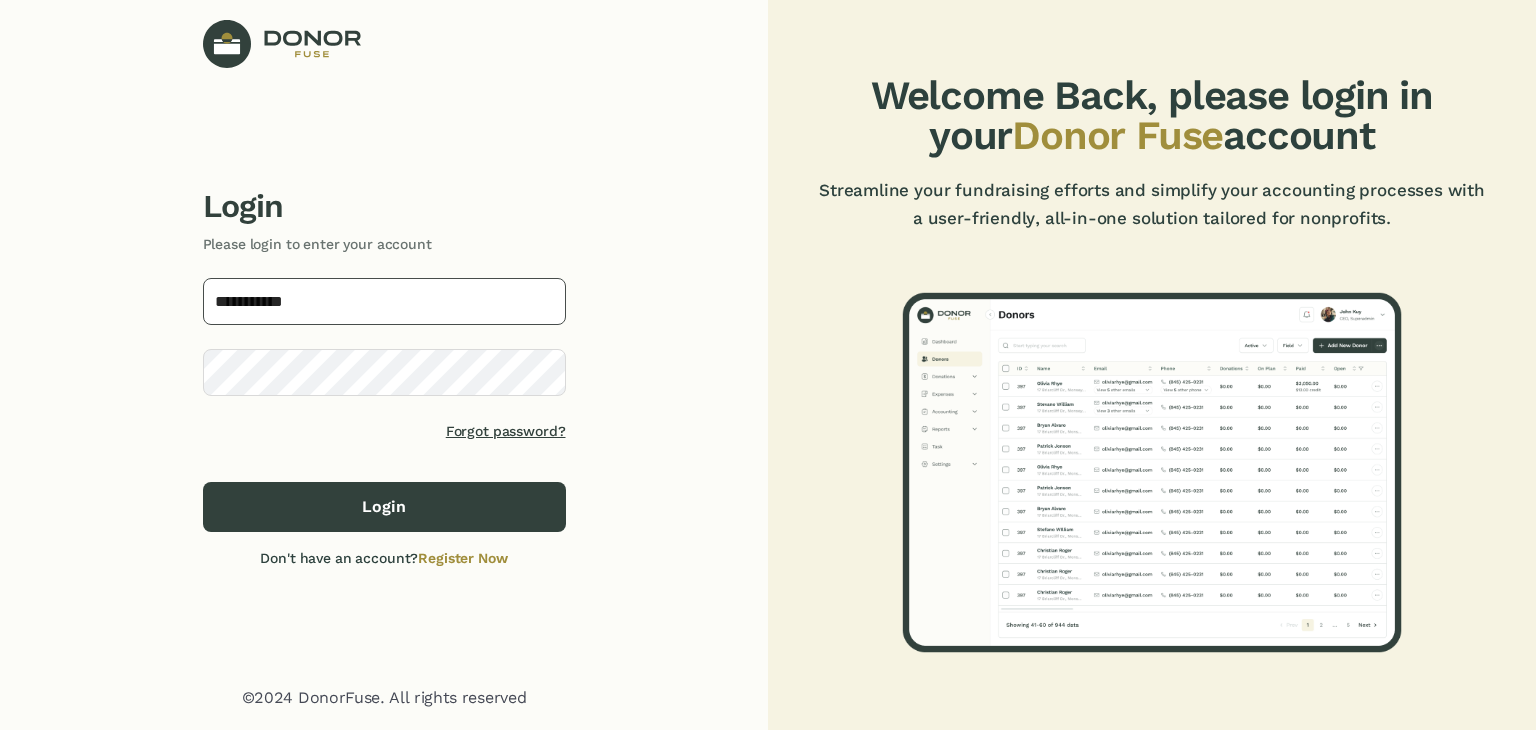 drag, startPoint x: 299, startPoint y: 297, endPoint x: 192, endPoint y: 297, distance: 107 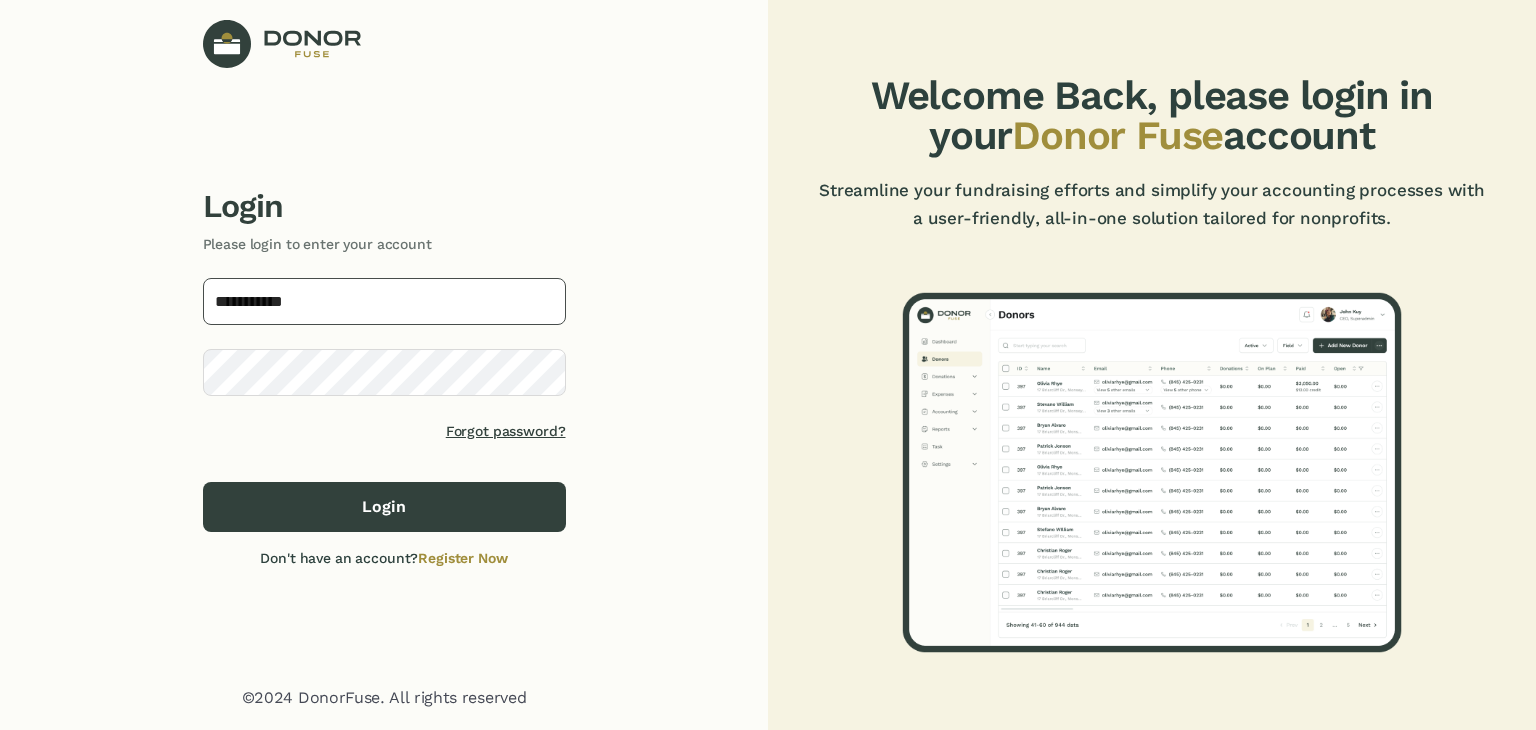 type on "*" 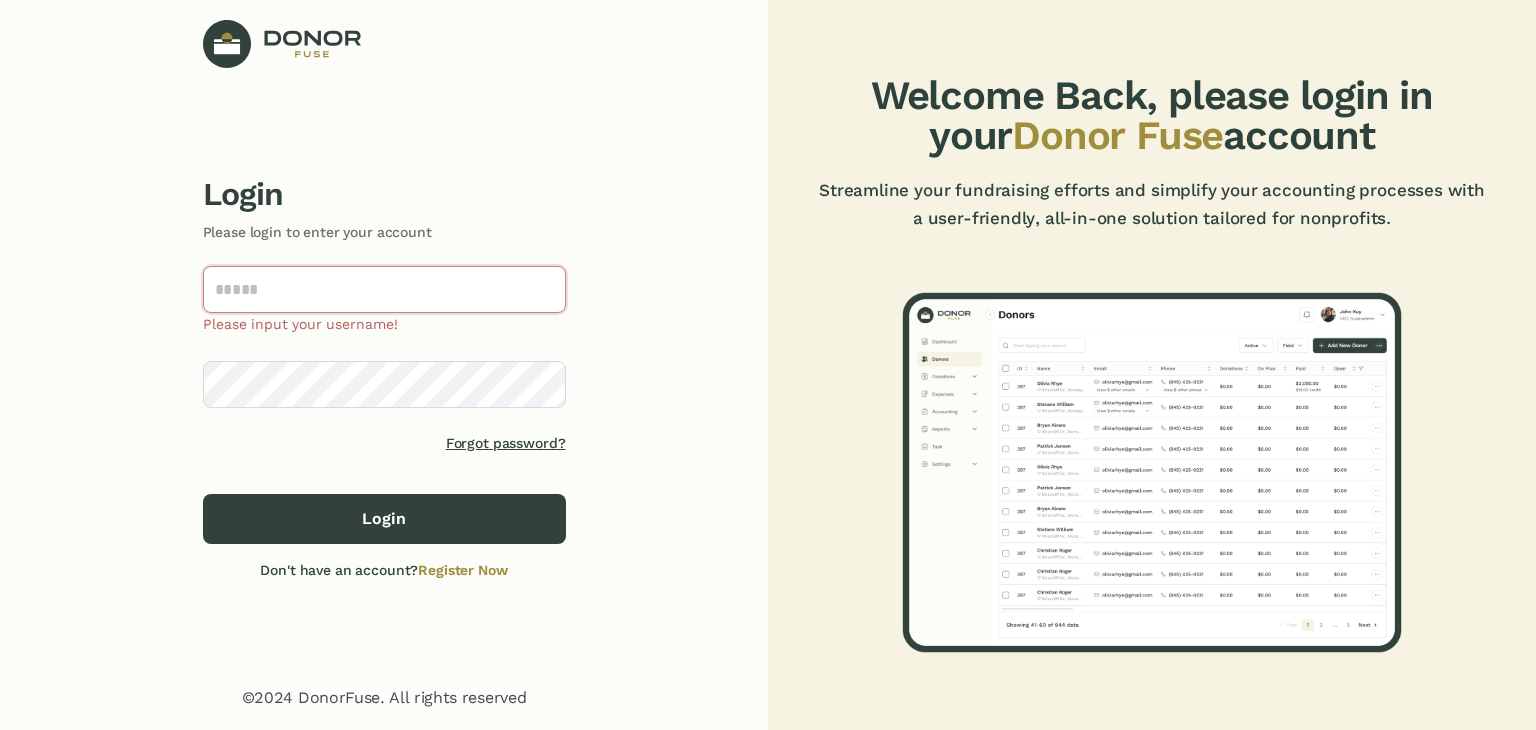 paste on "**********" 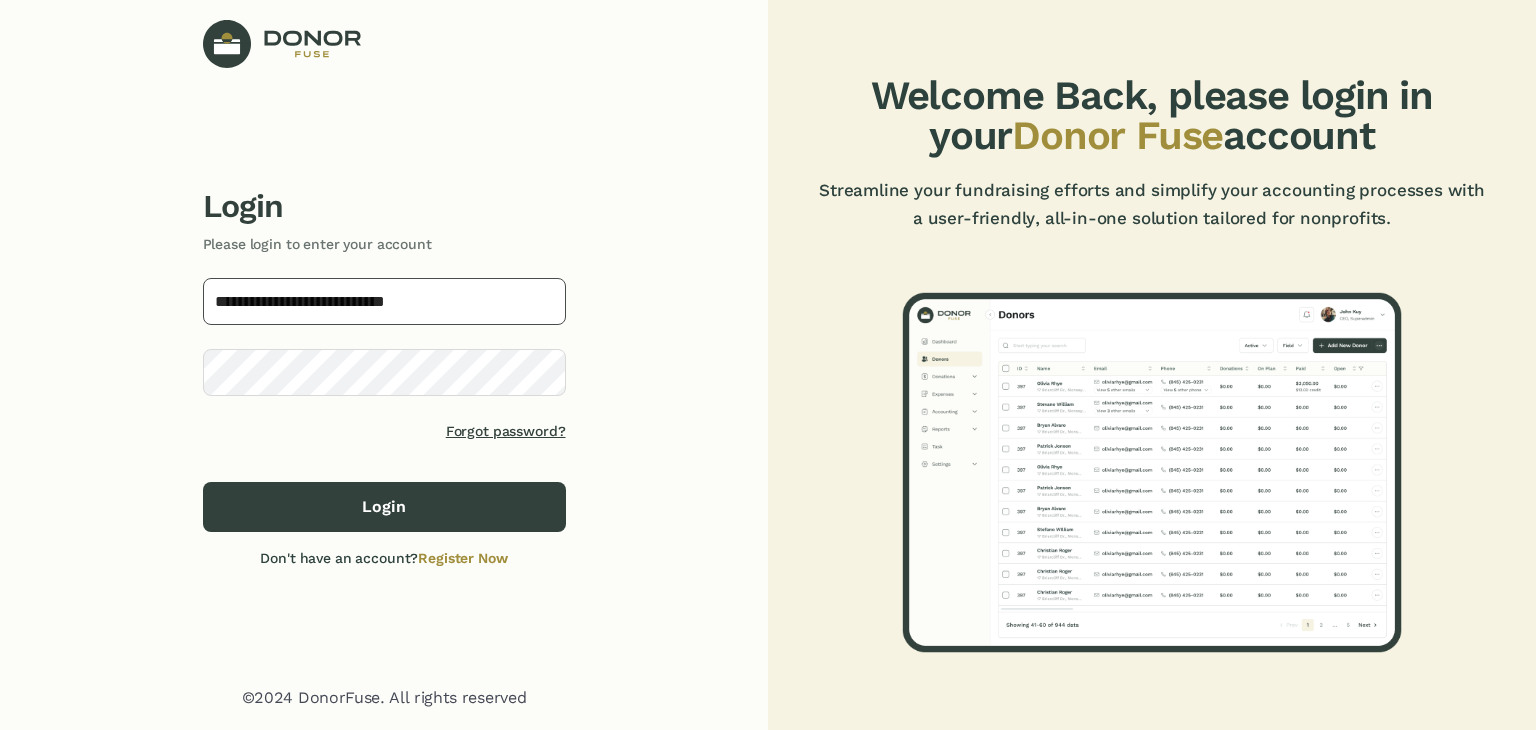 click on "**********" 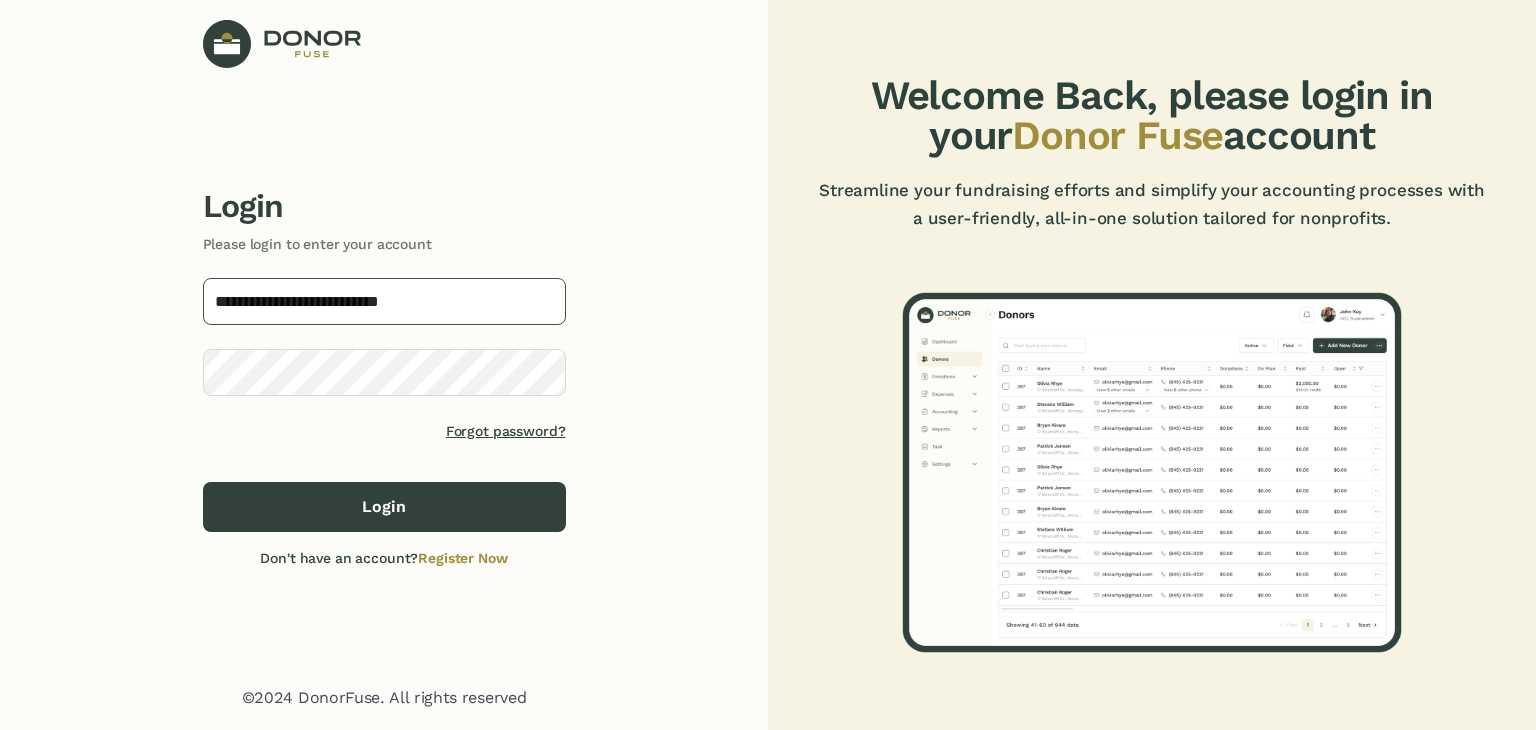 type on "**********" 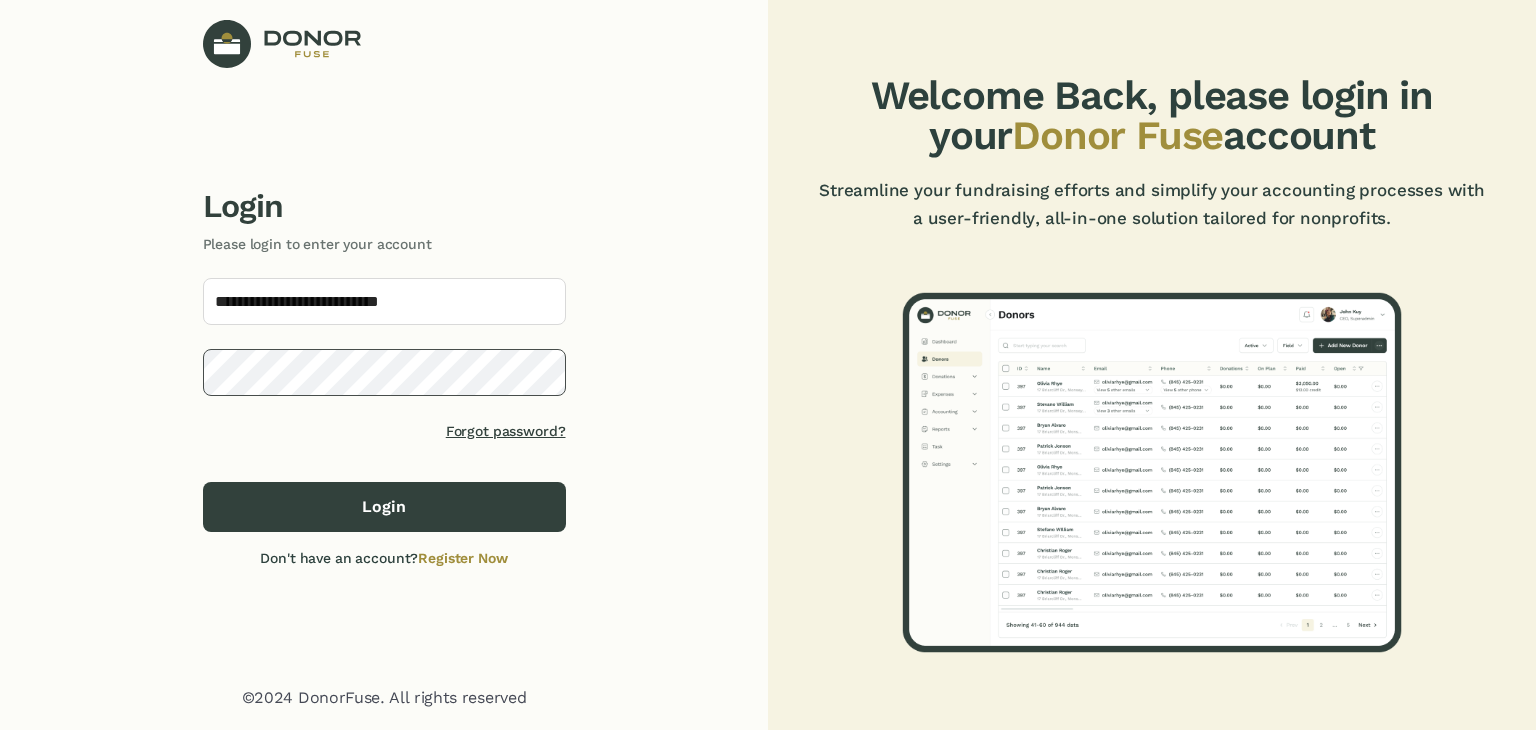 click on "Login" 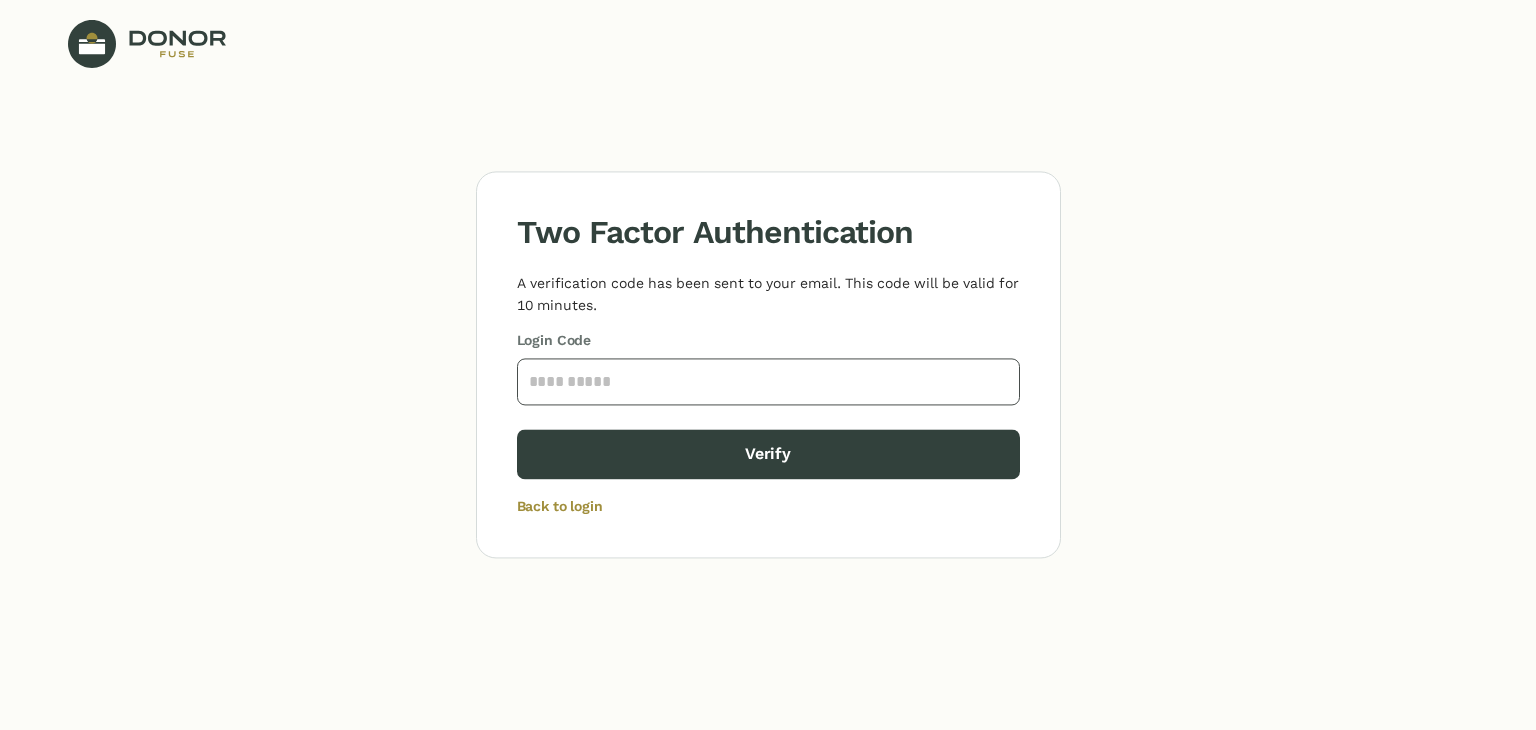 click 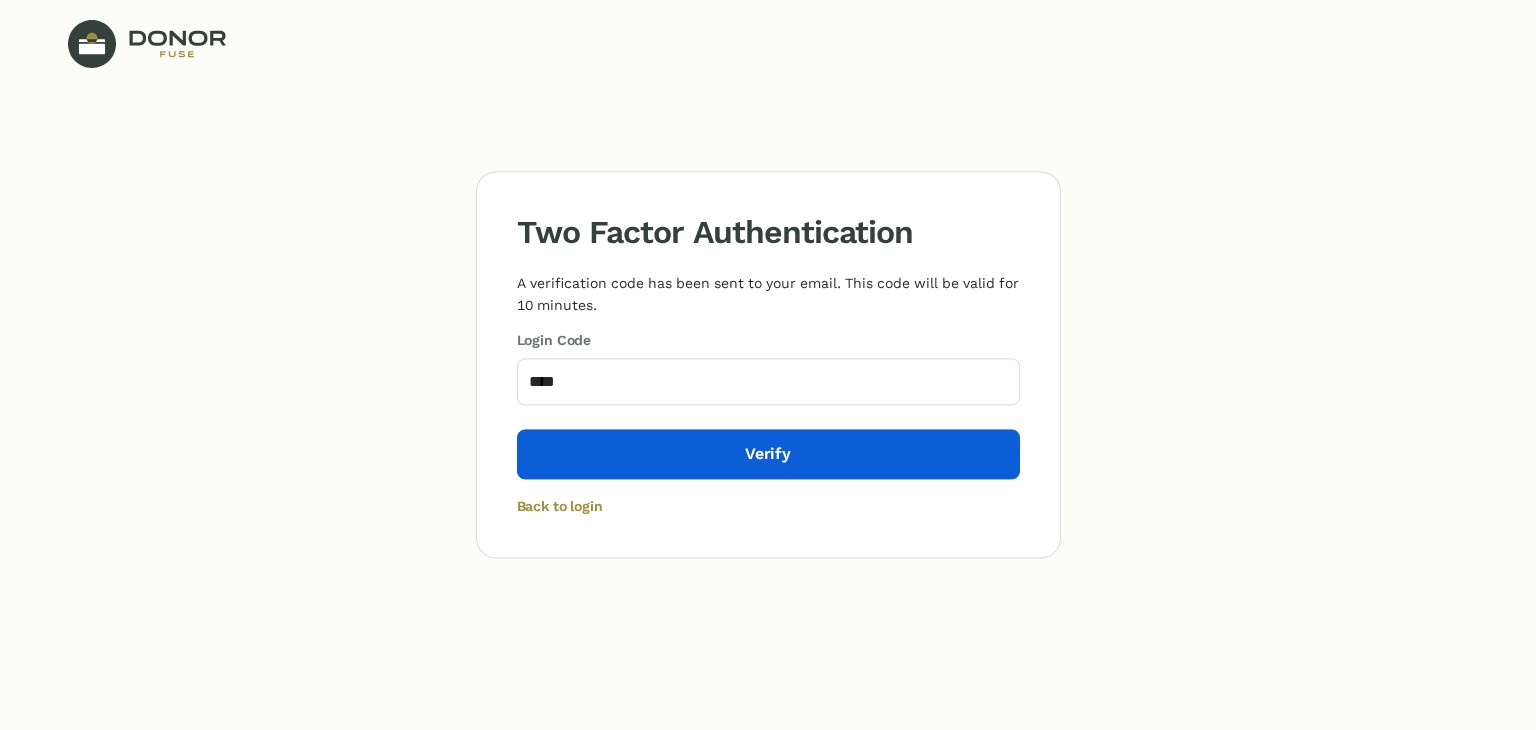 click on "Verify" 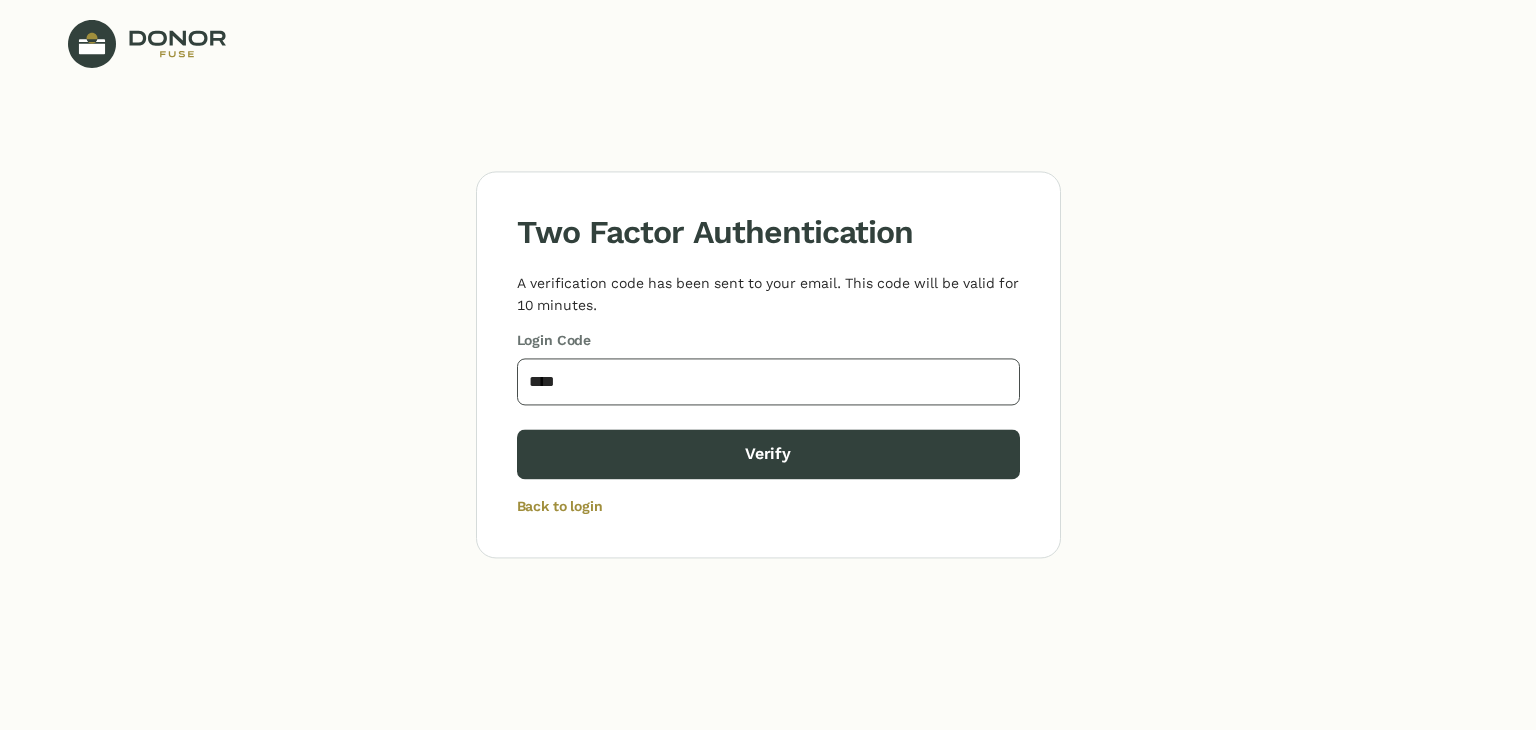 click on "****" 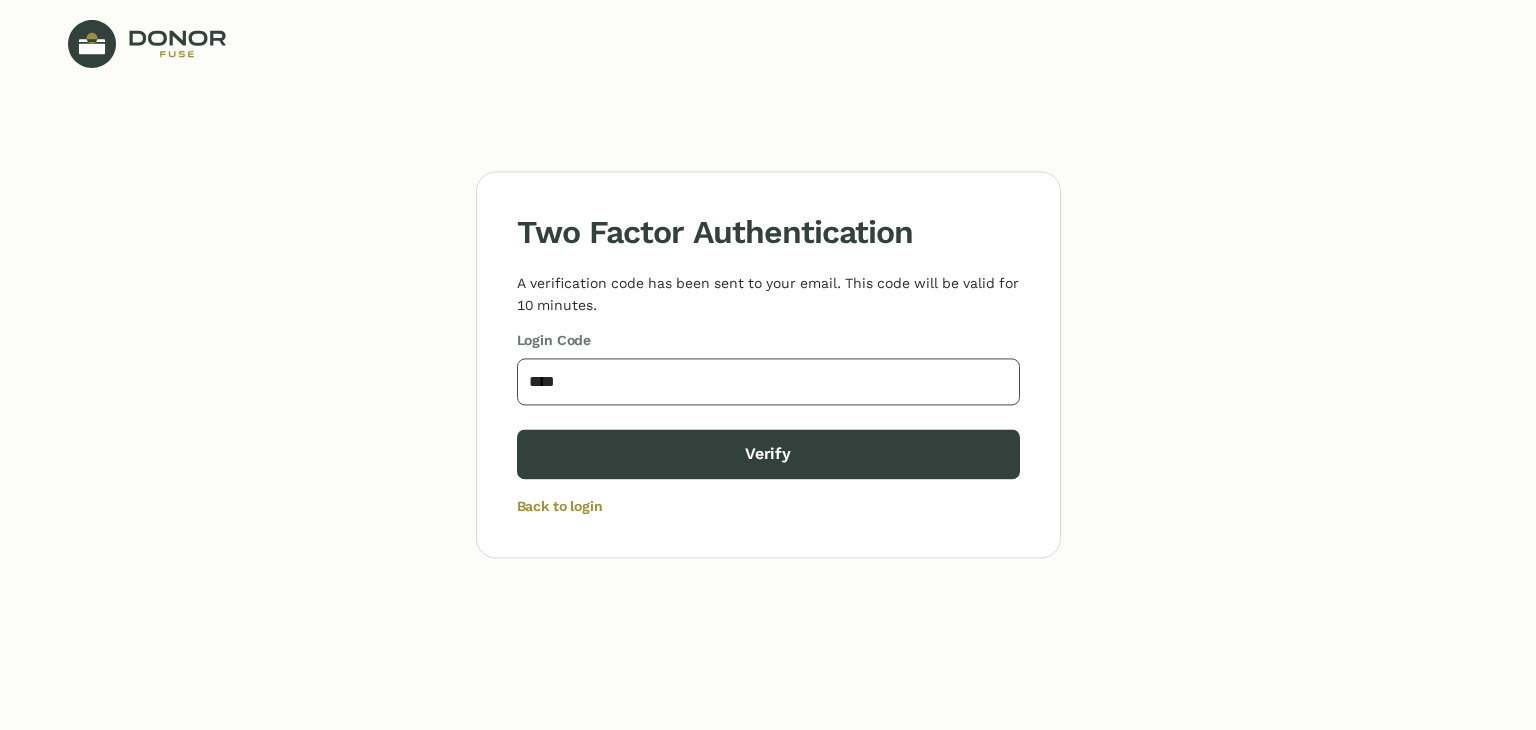 click on "****" 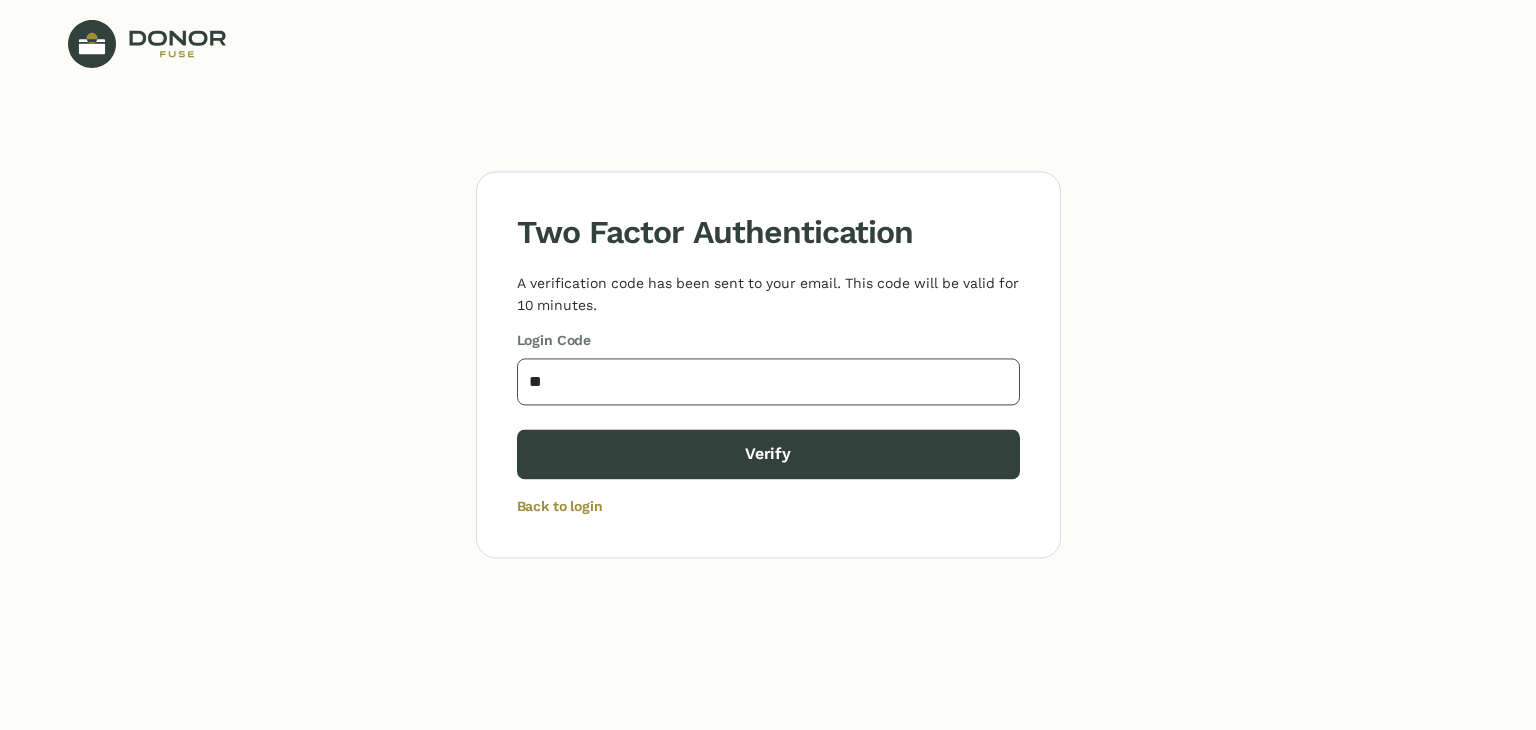 type on "*" 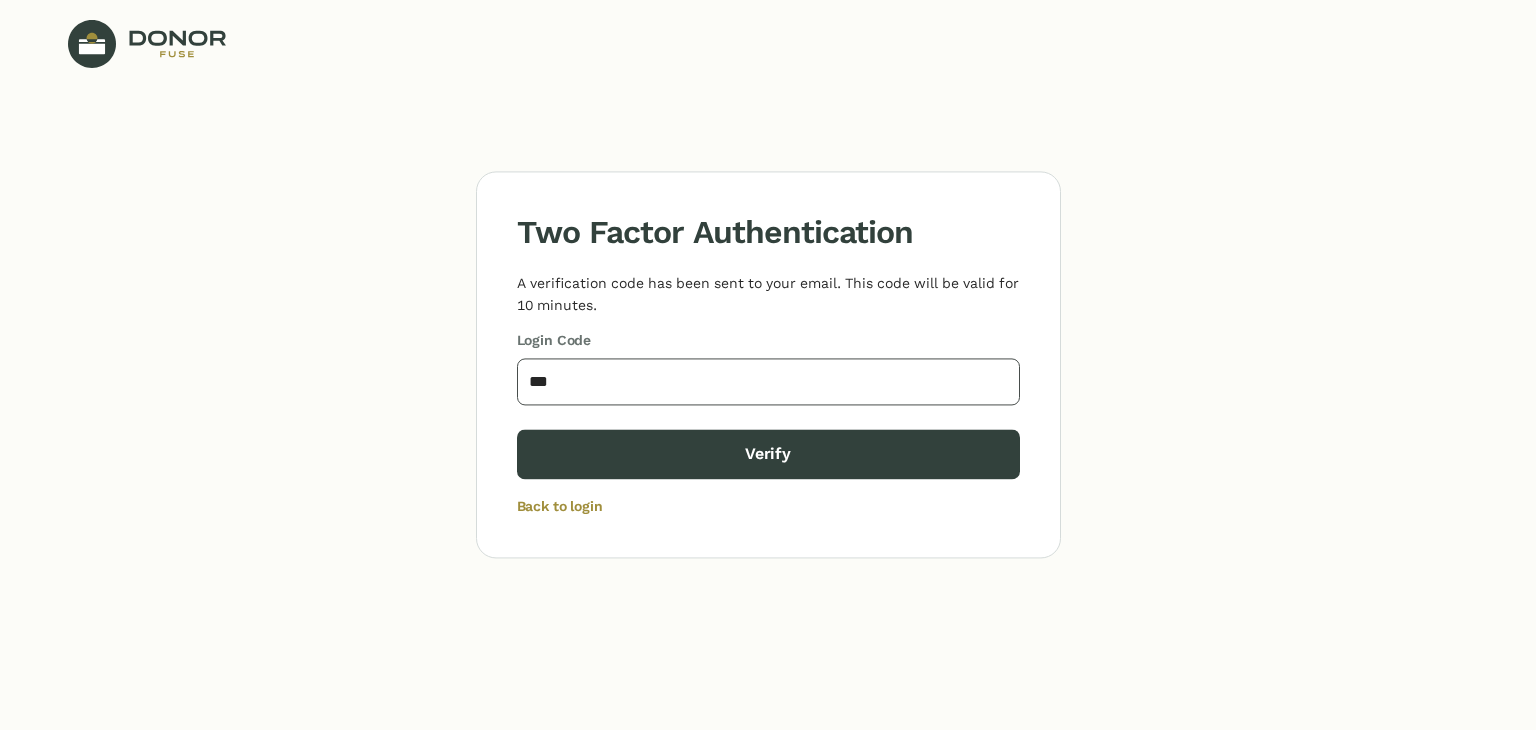 type on "****" 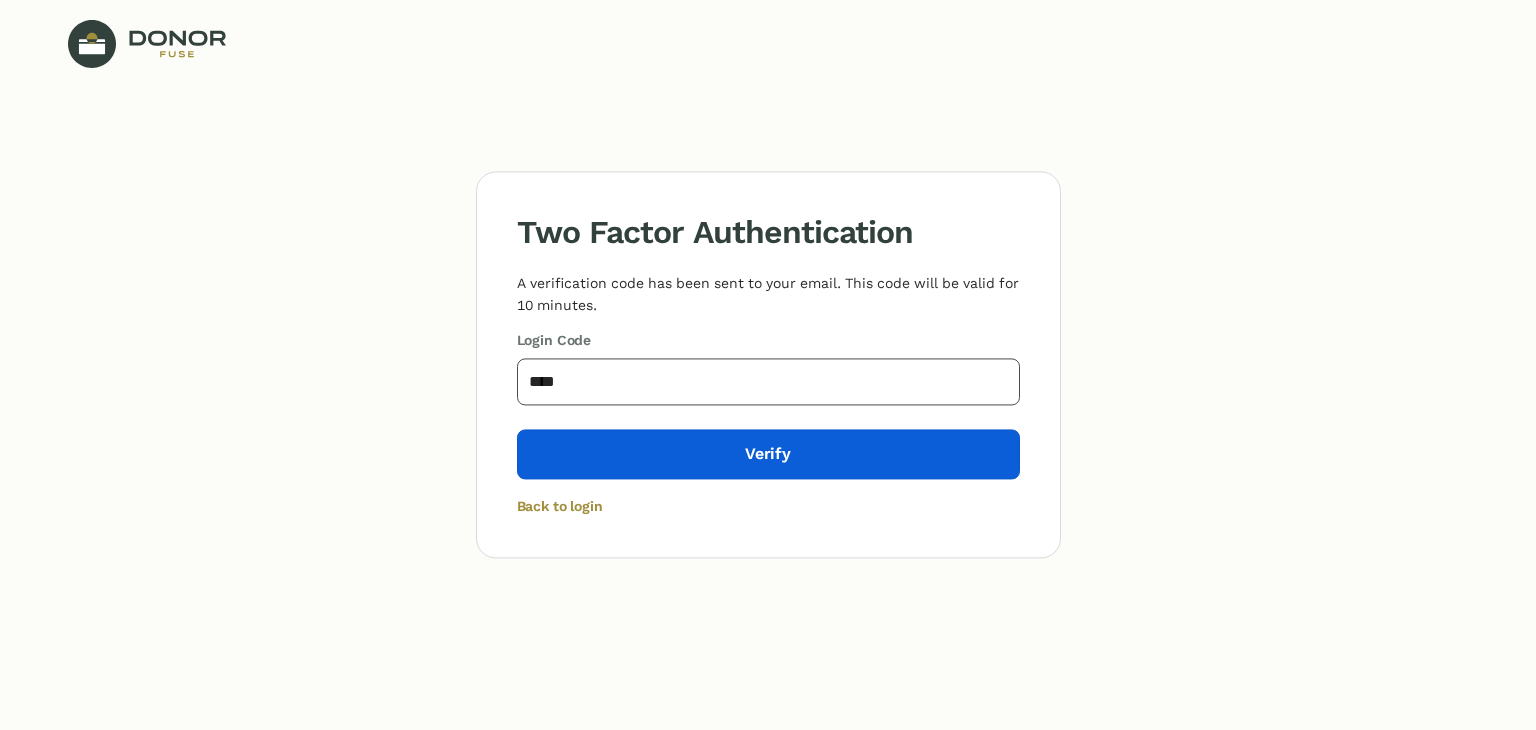 click on "Verify" 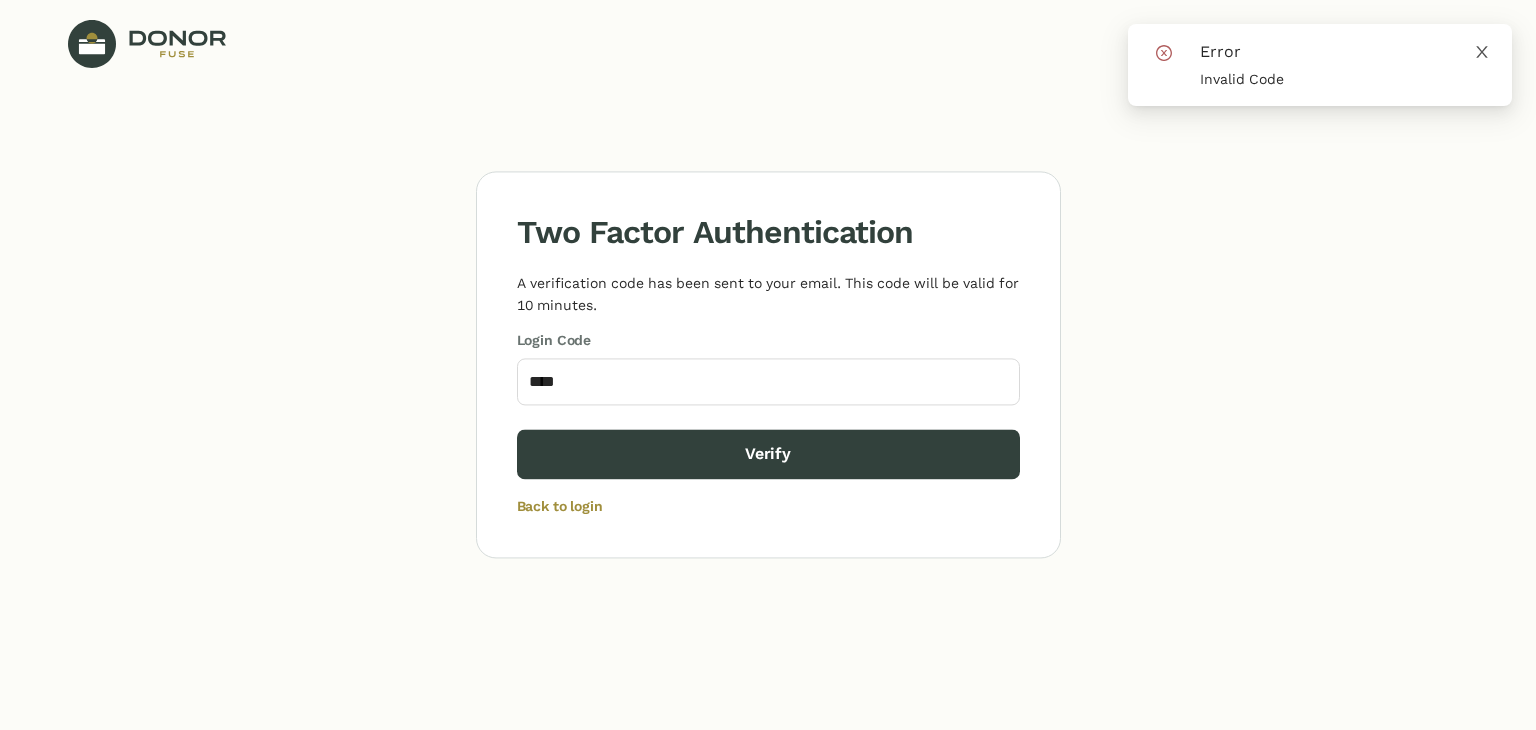 click 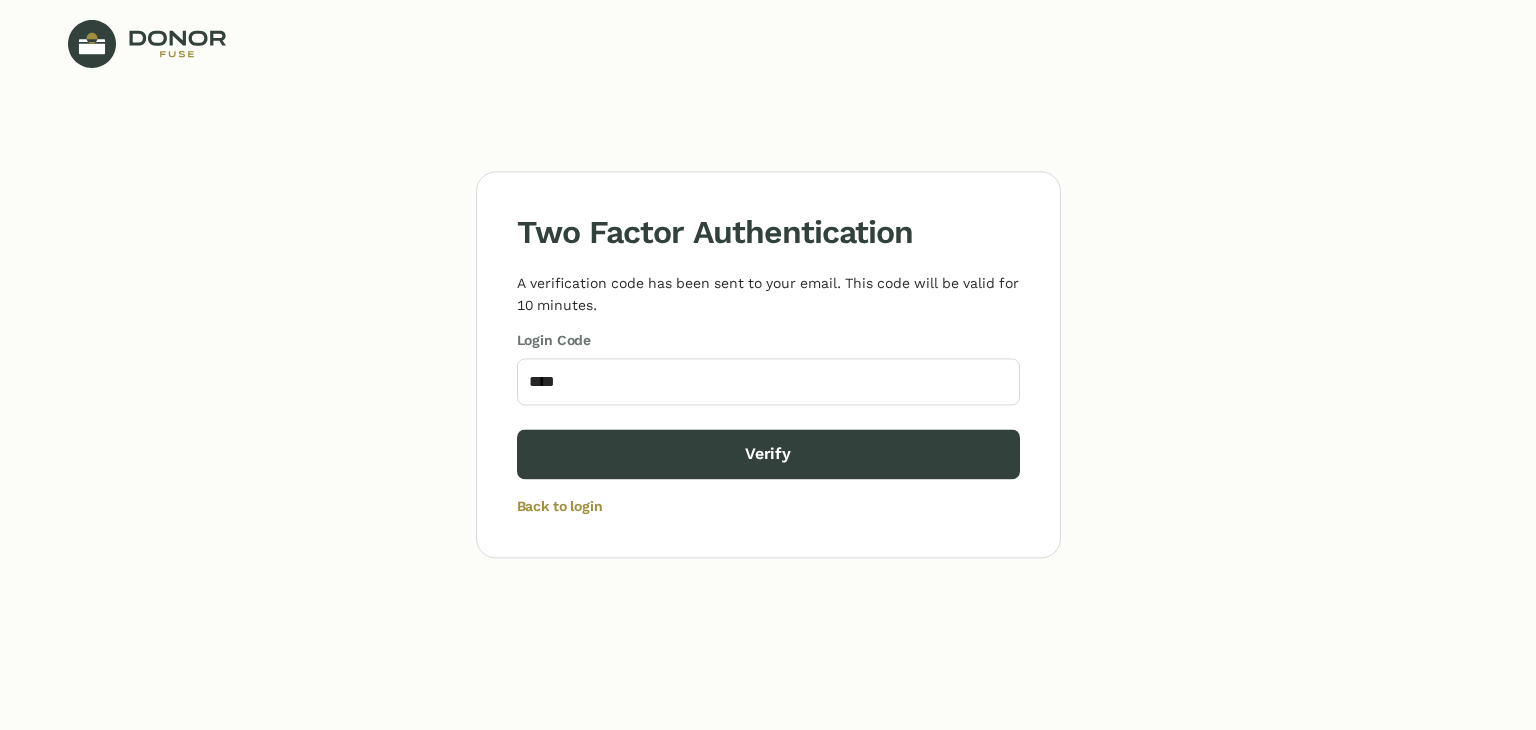 click on "Back to login" 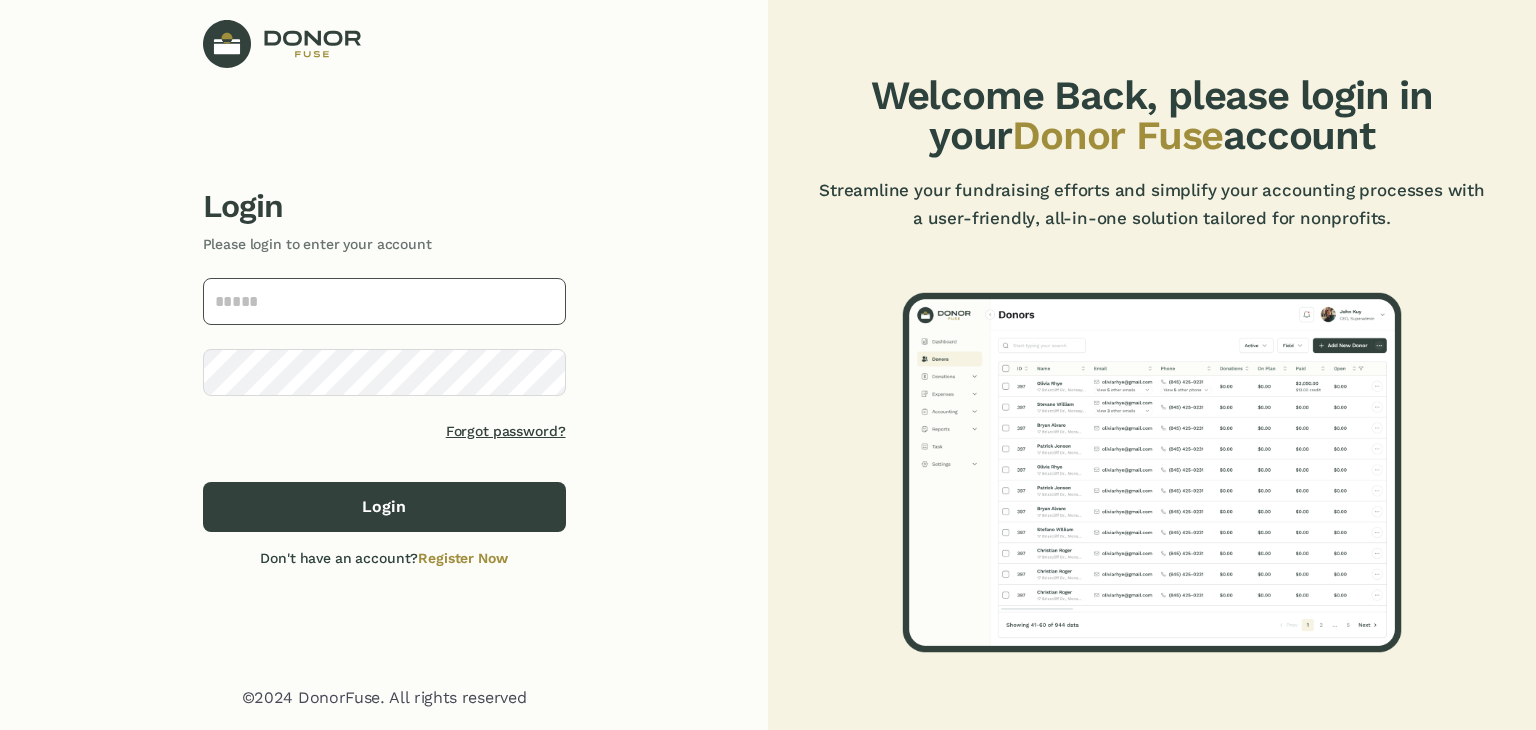 type on "**********" 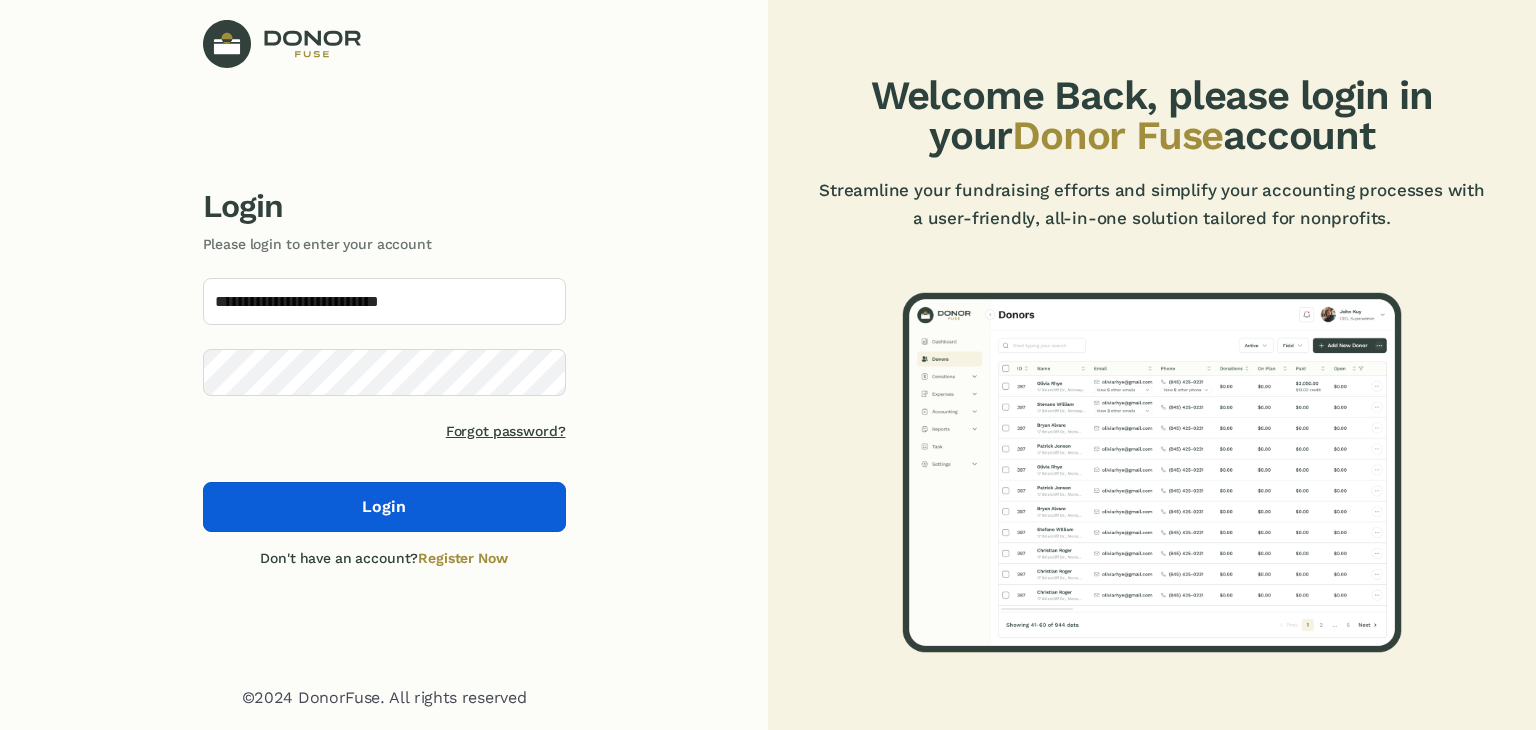click on "Login" 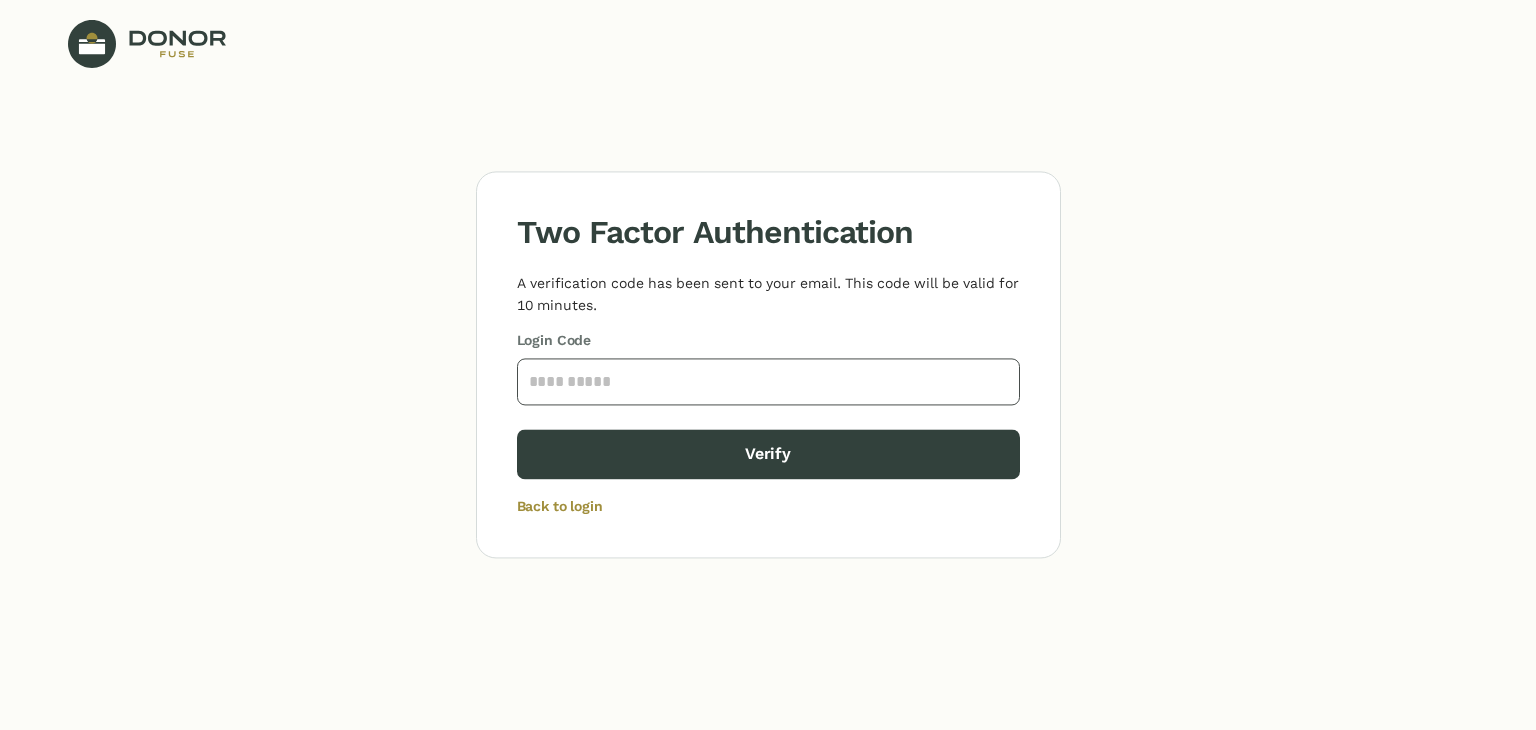 click 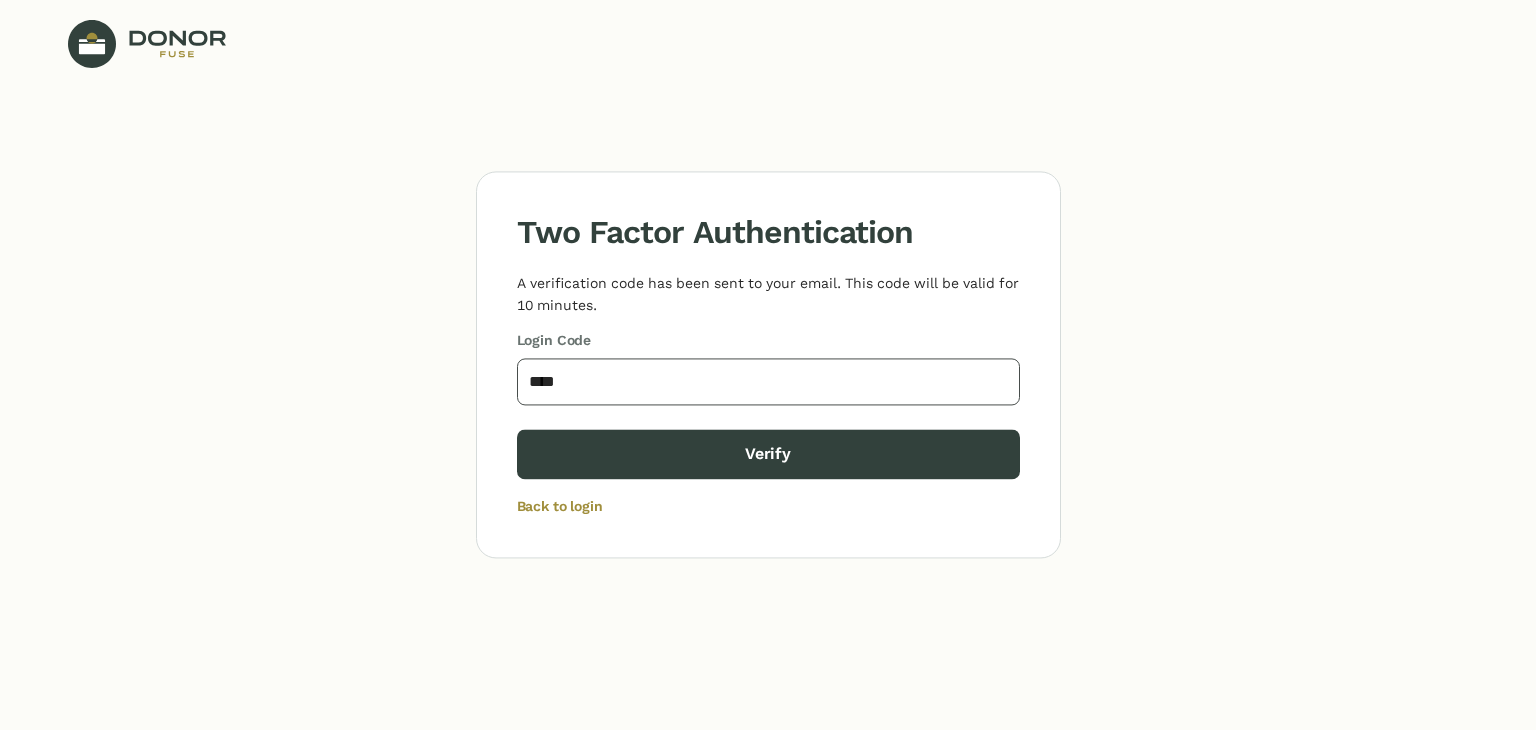 type on "****" 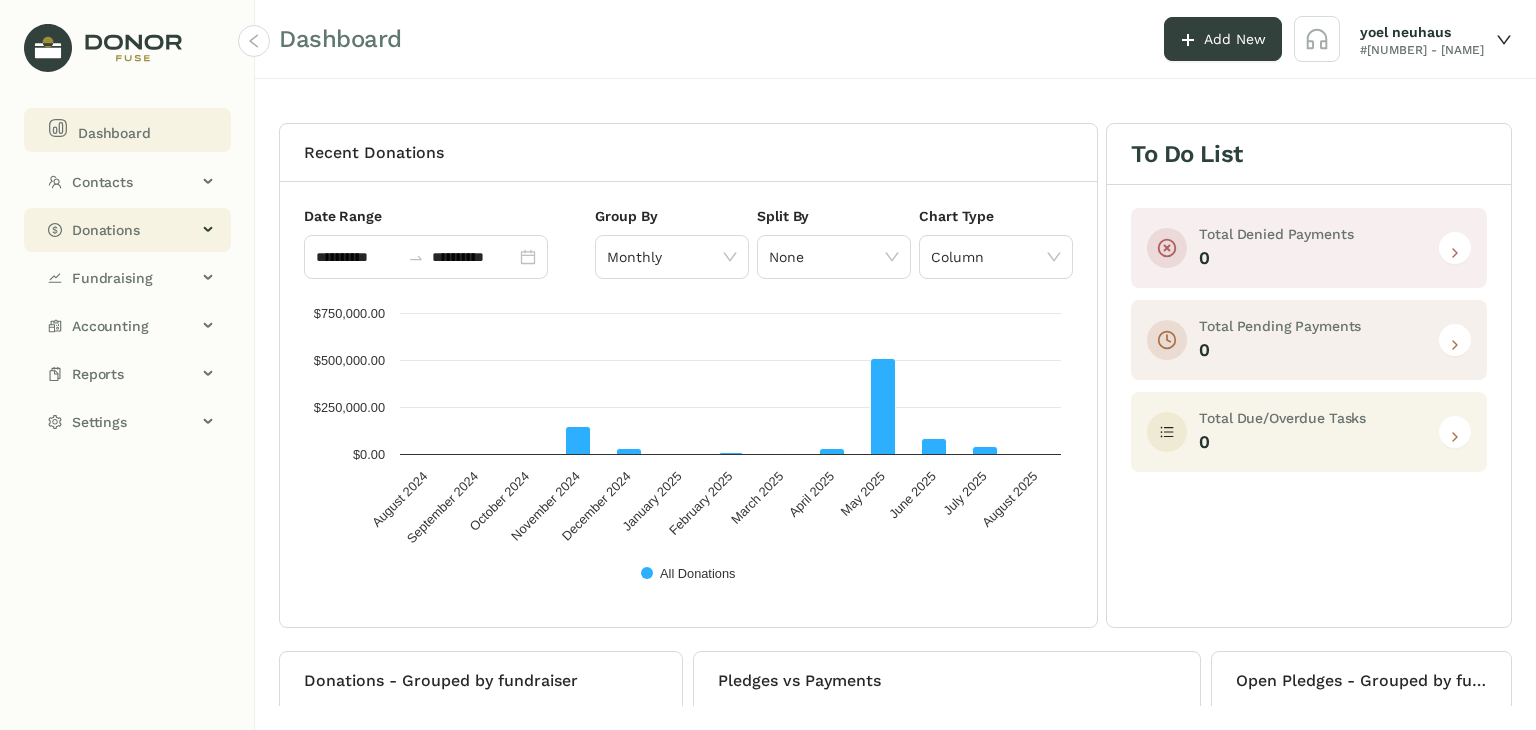 click on "Donations" 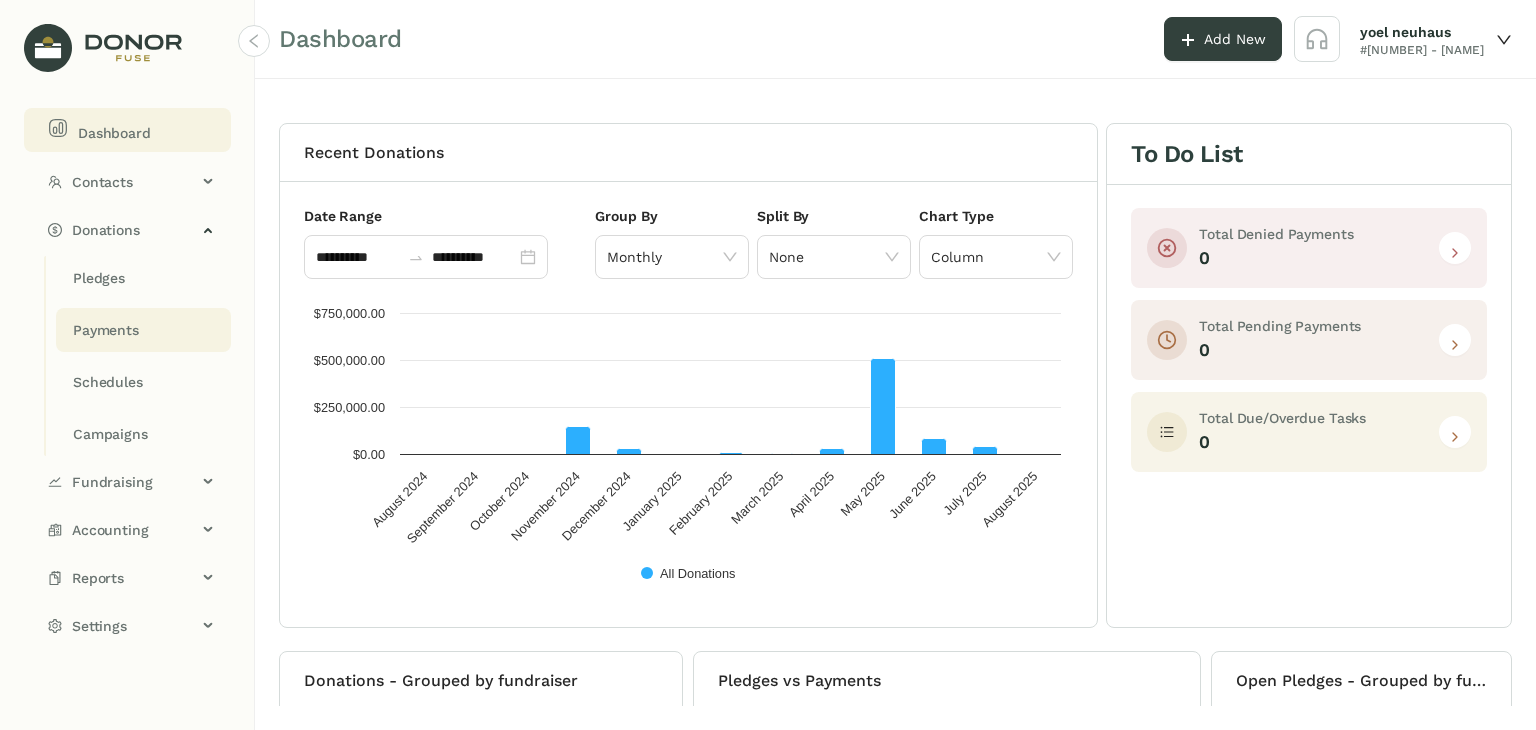 click on "Payments" 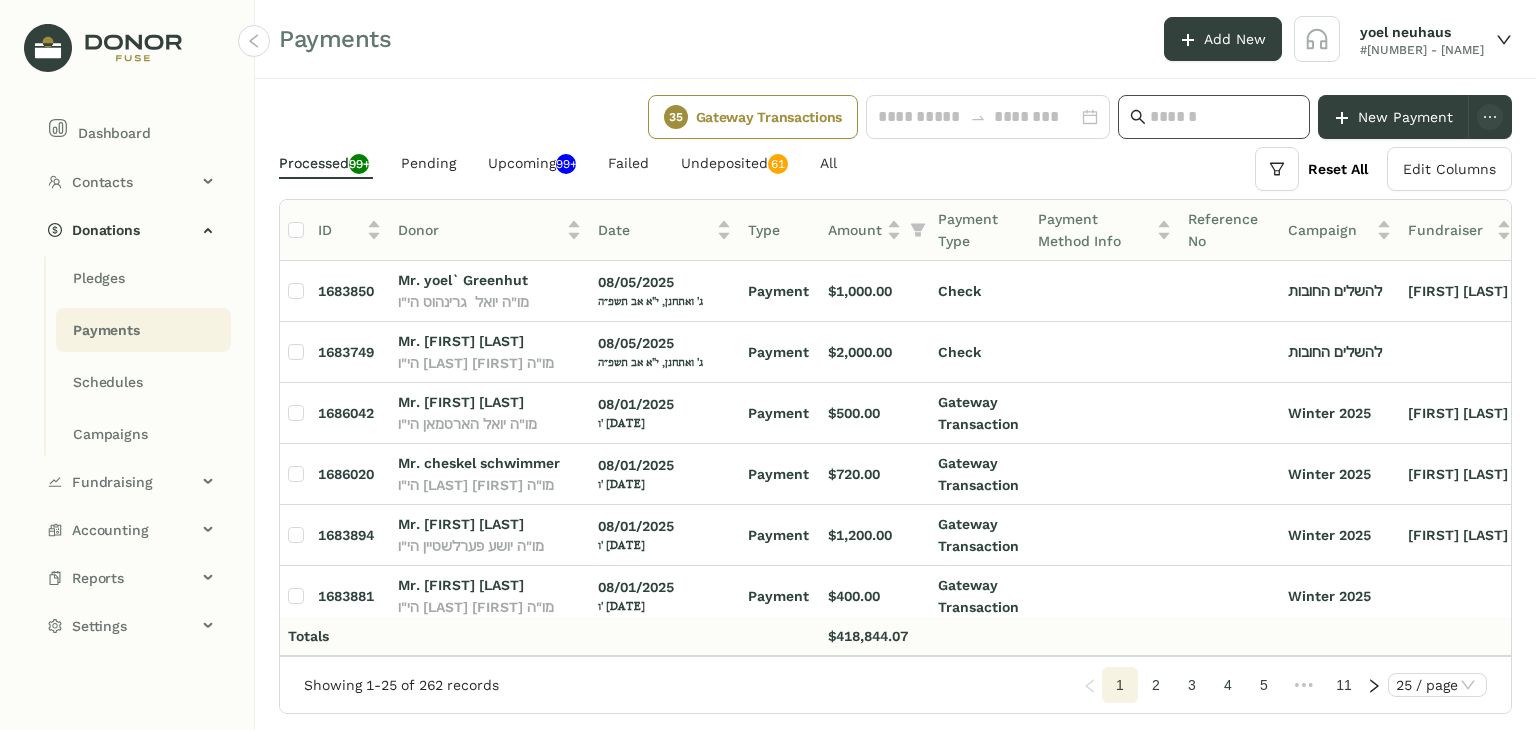 click 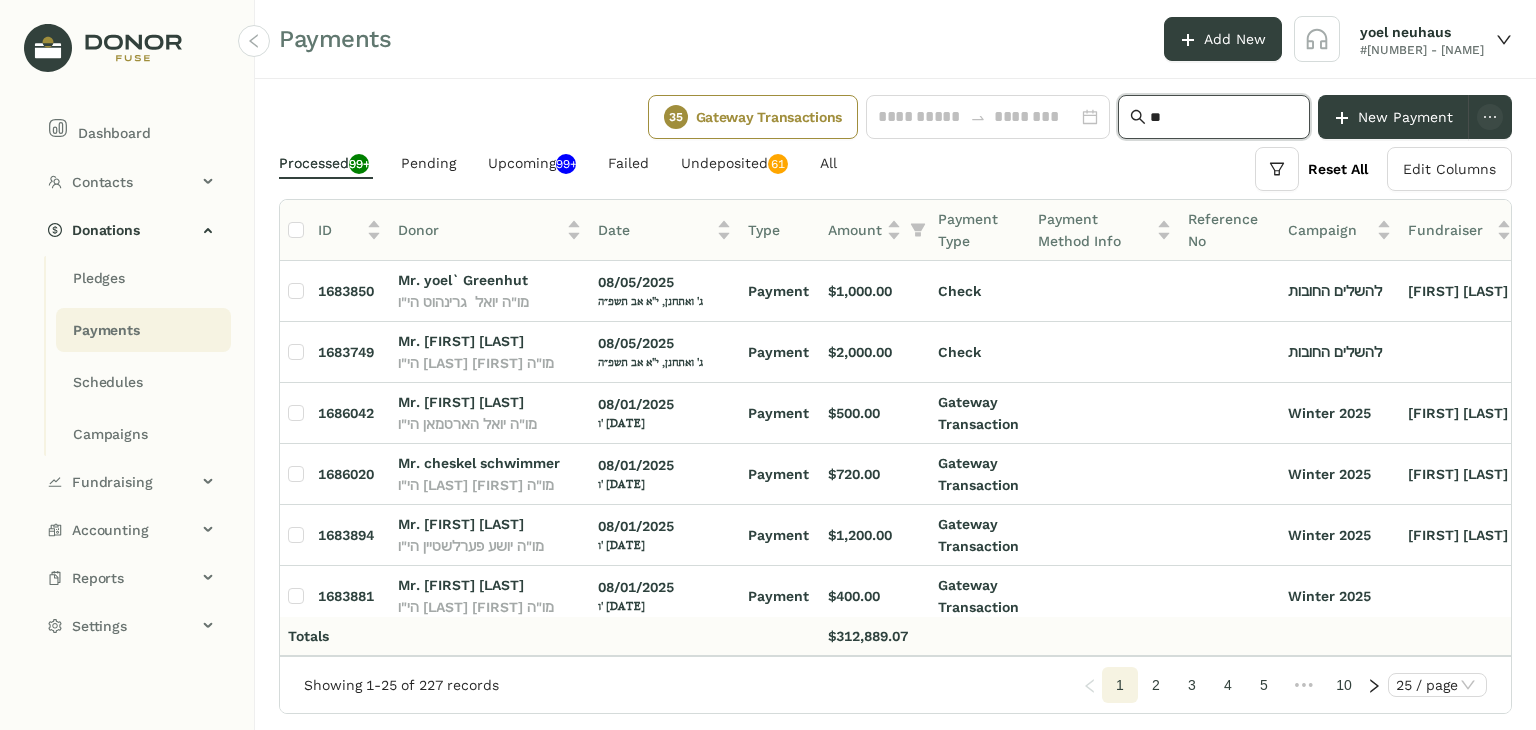 type on "*" 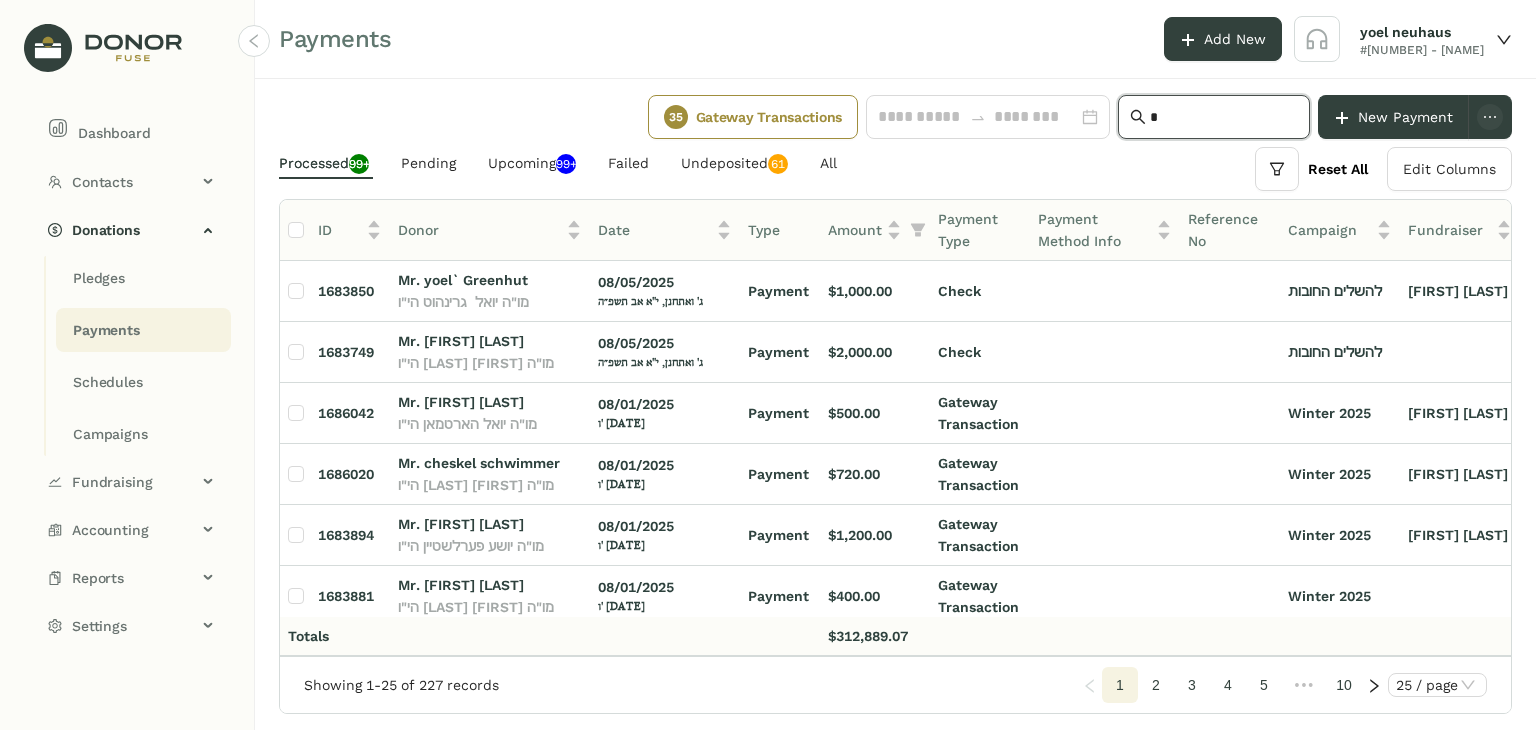 type 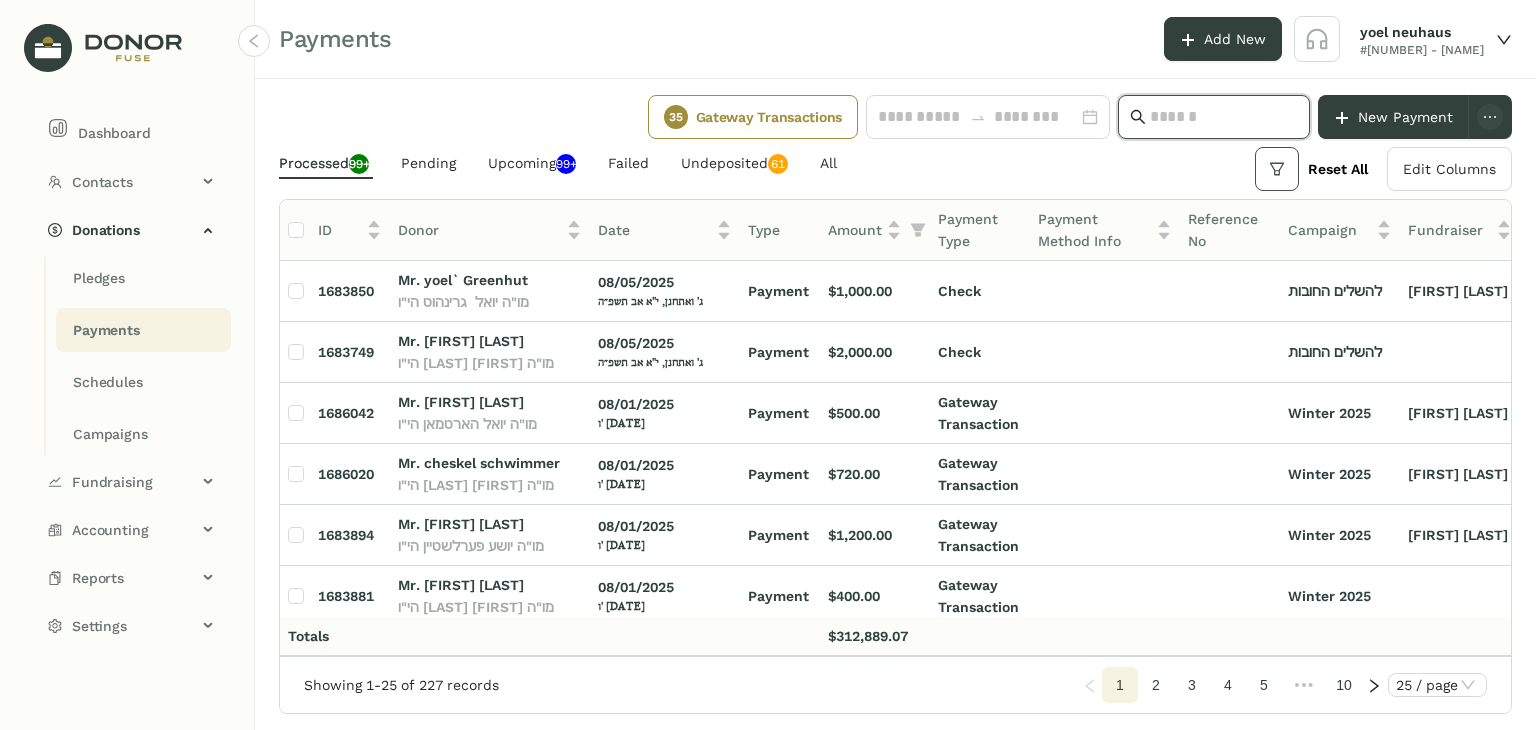 click 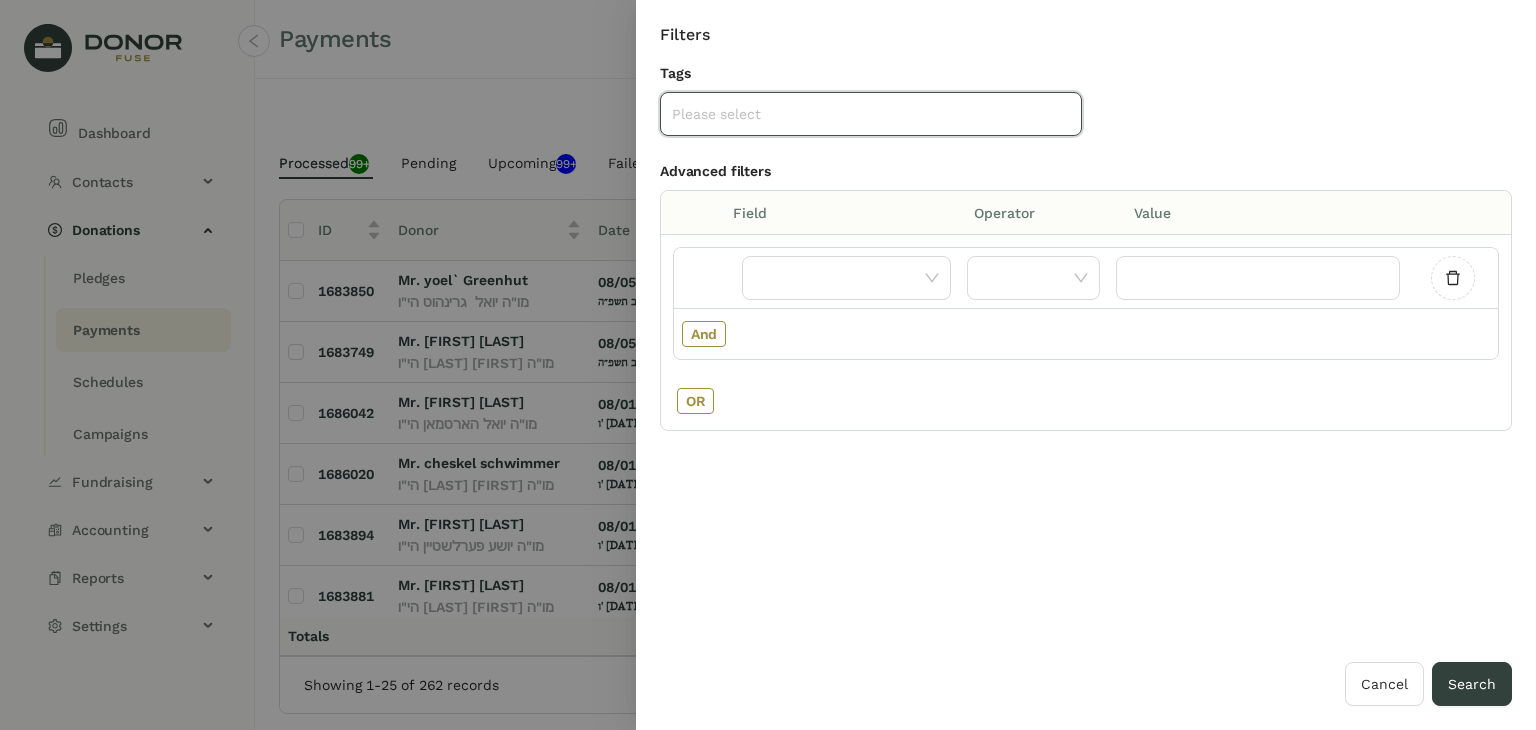 click on "Advanced filters" at bounding box center (1086, 175) 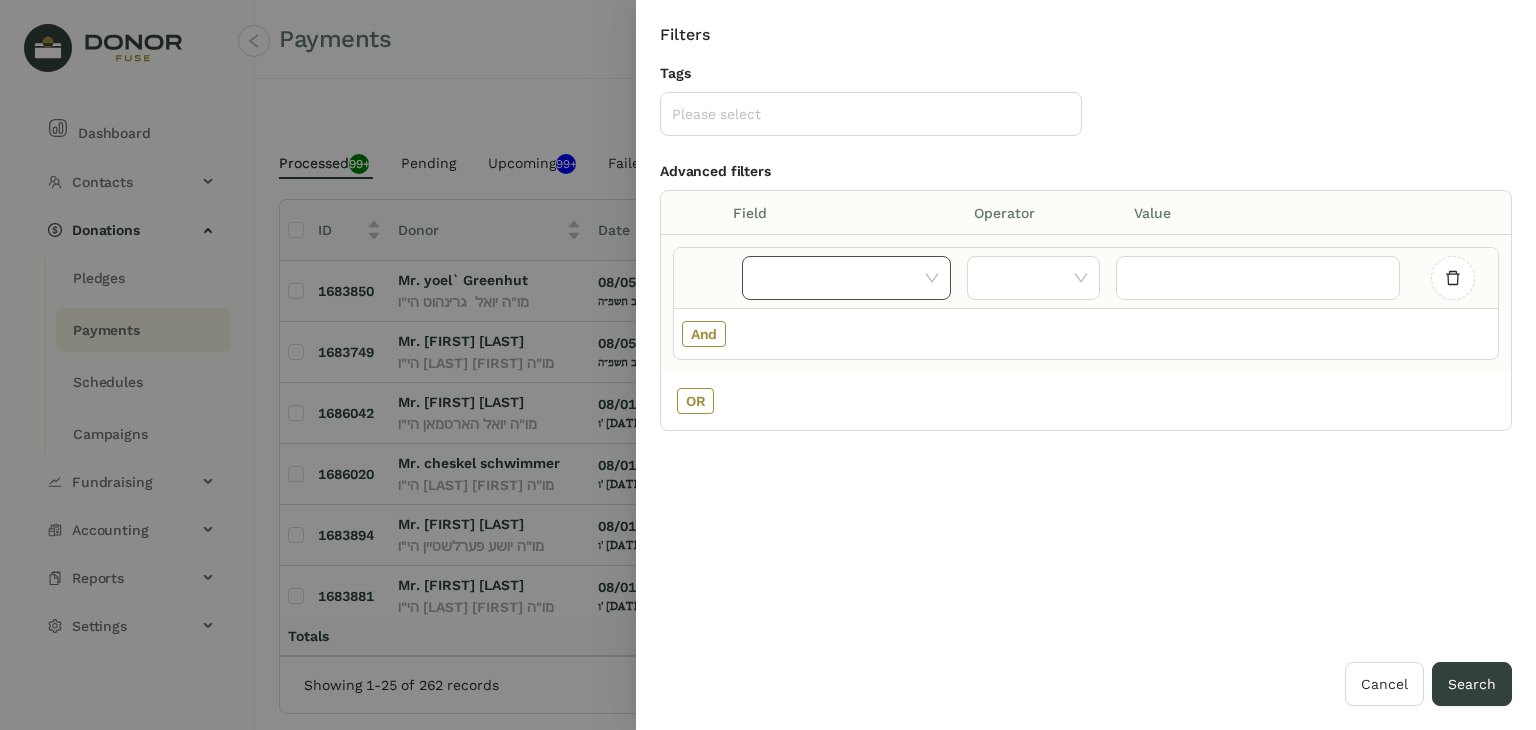 click 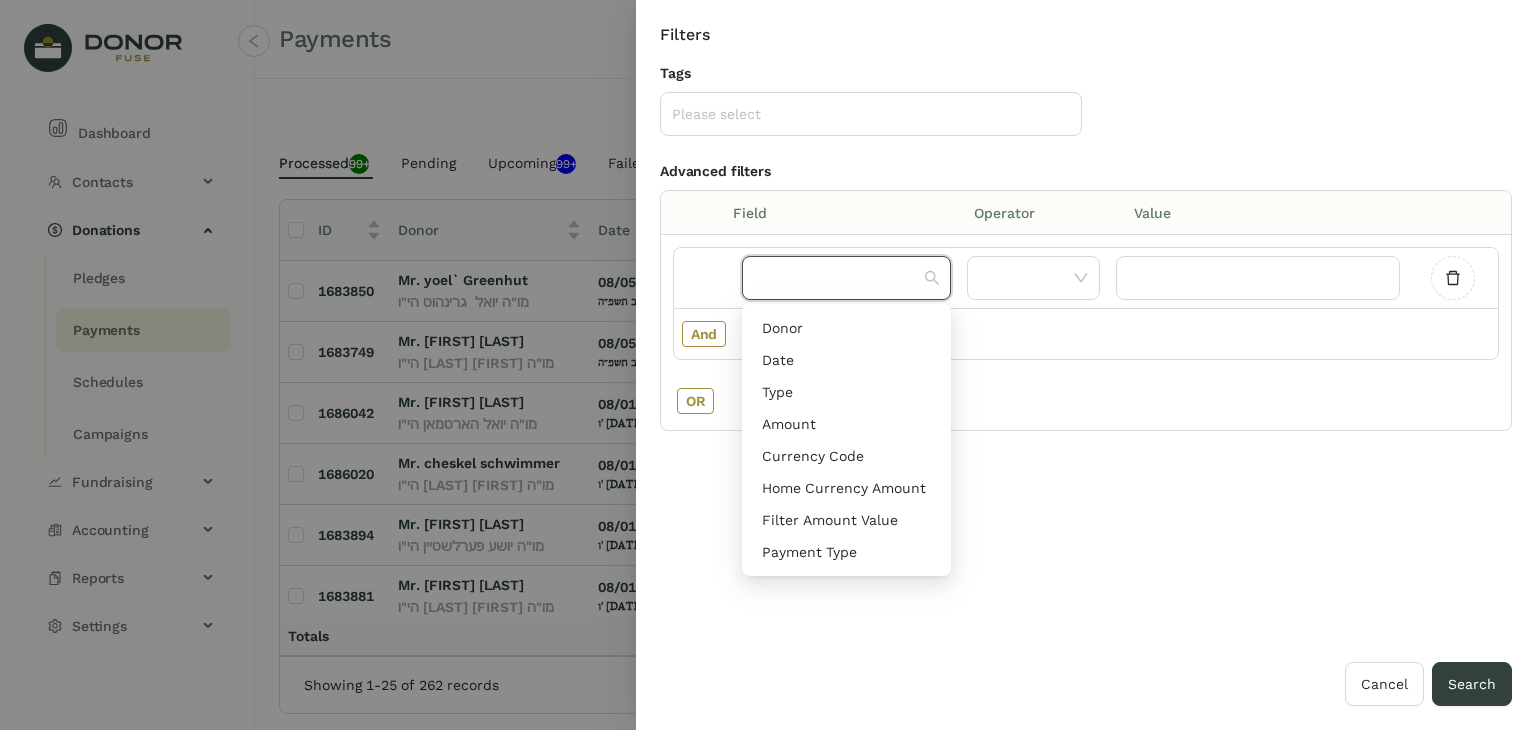 scroll, scrollTop: 100, scrollLeft: 0, axis: vertical 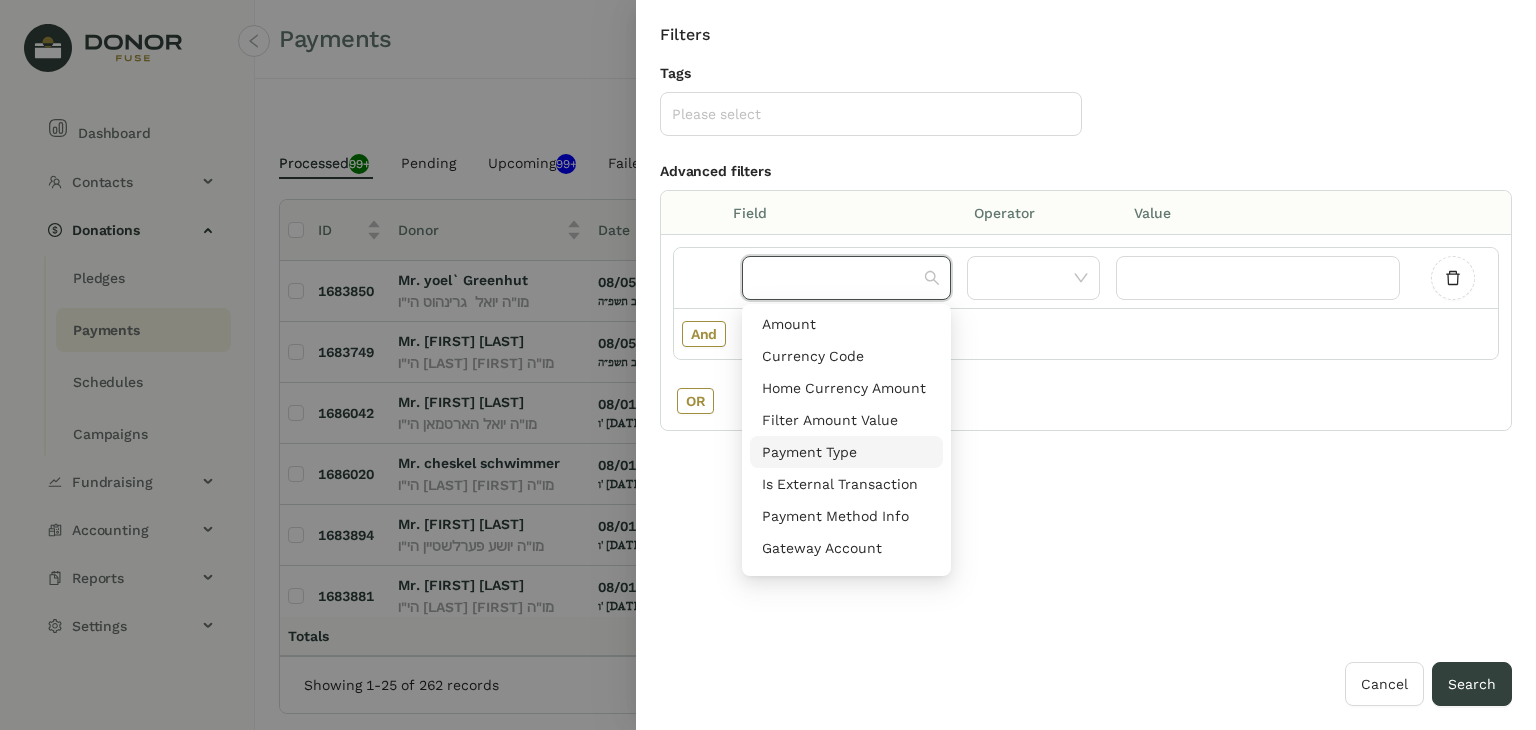 click on "Payment Type" at bounding box center [846, 452] 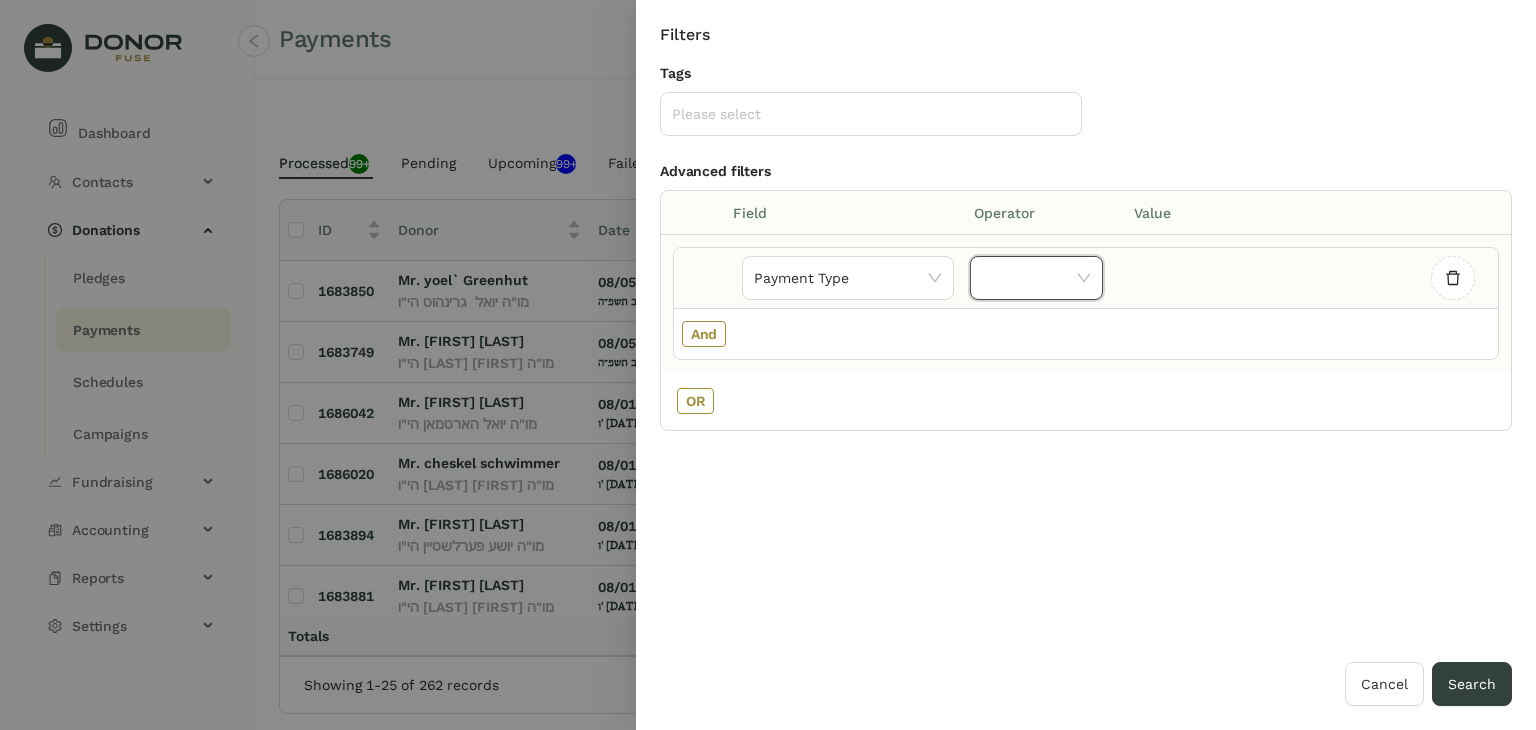 click 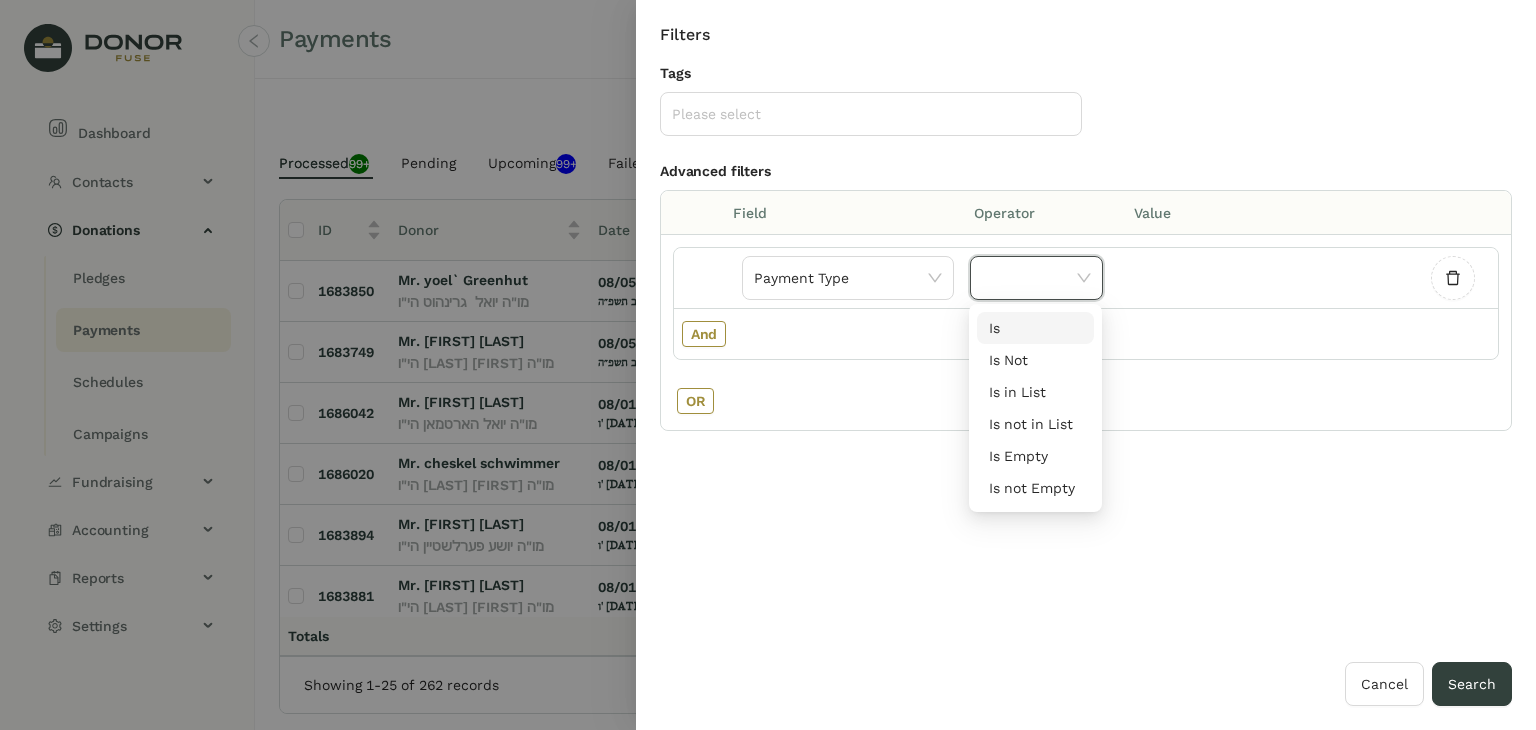 click on "Is" at bounding box center (1035, 328) 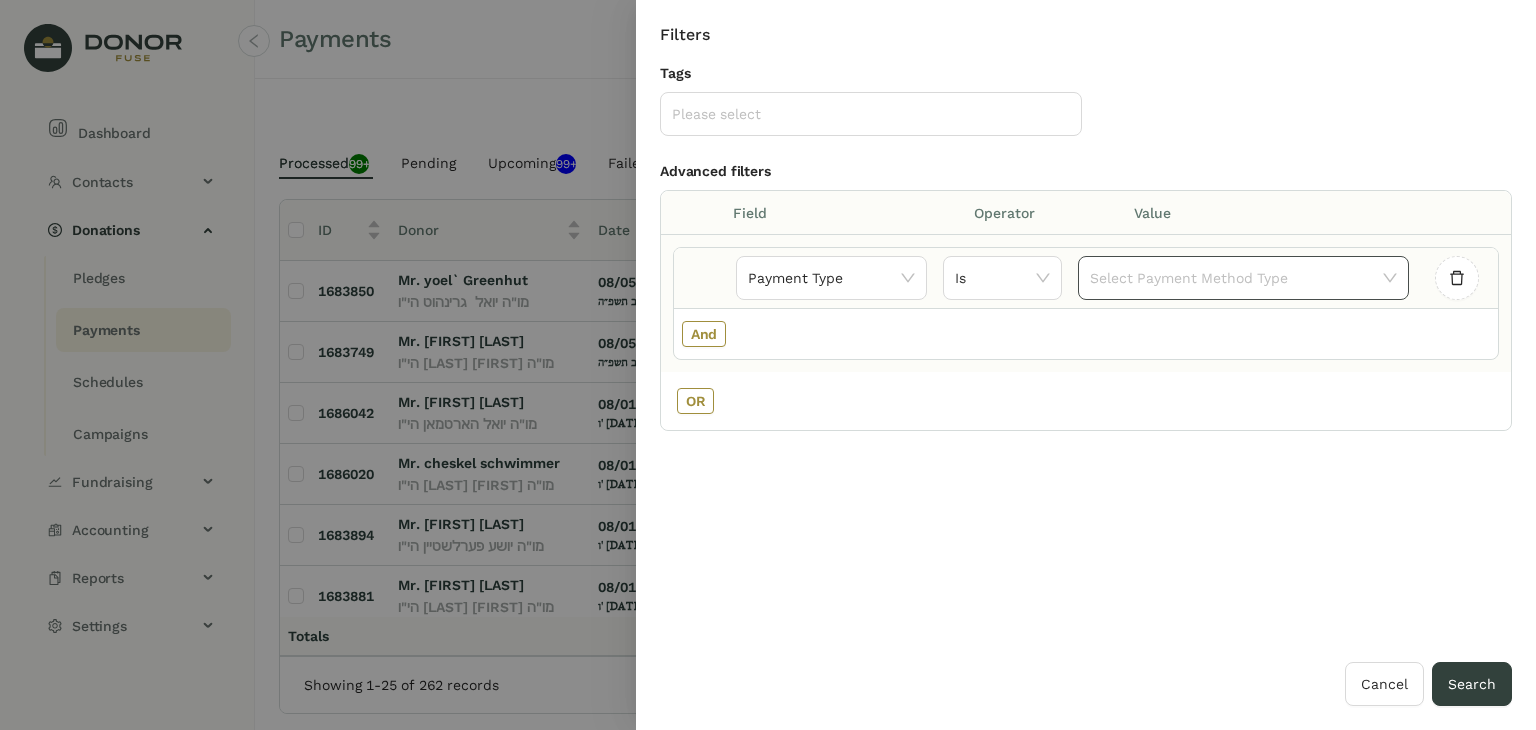 click 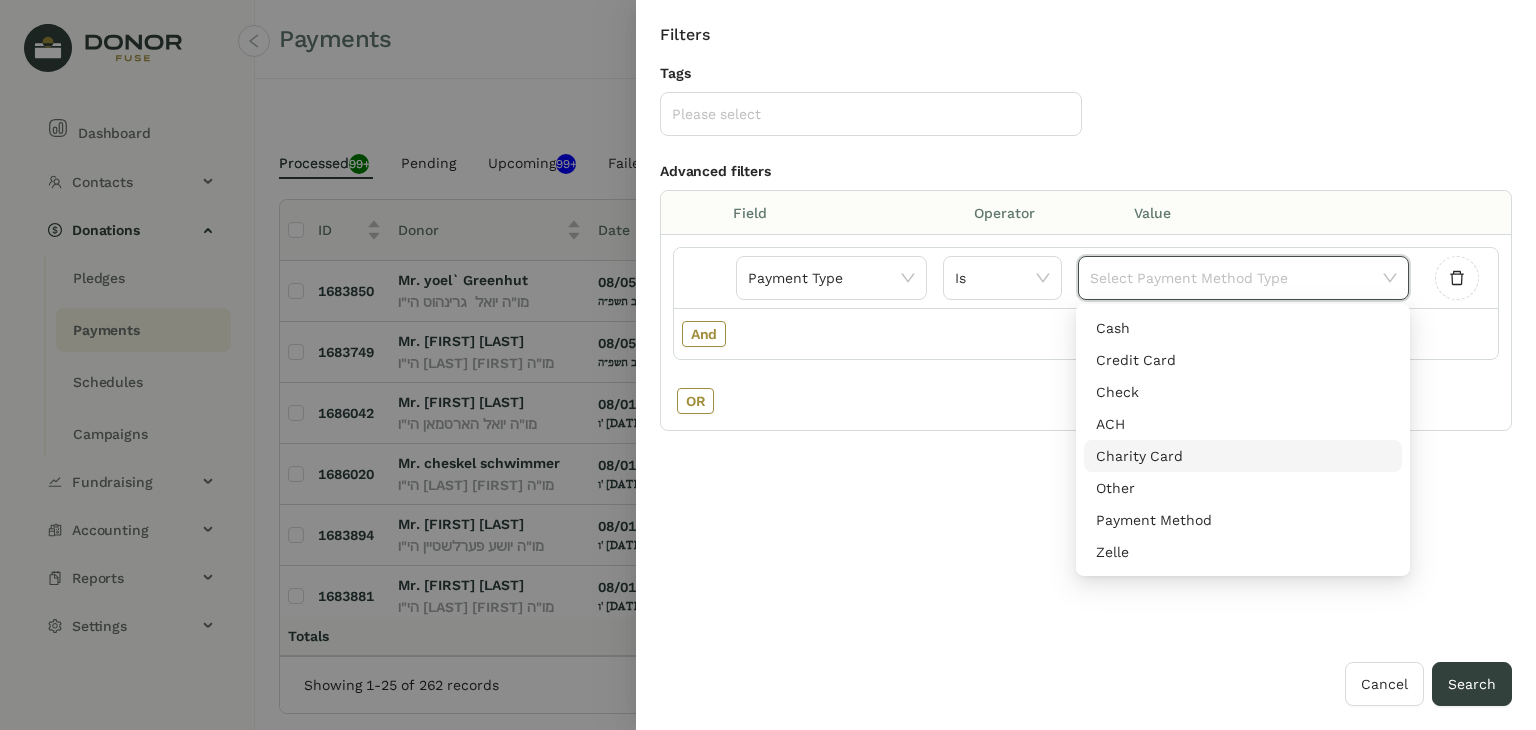 click on "Charity Card" at bounding box center [1243, 456] 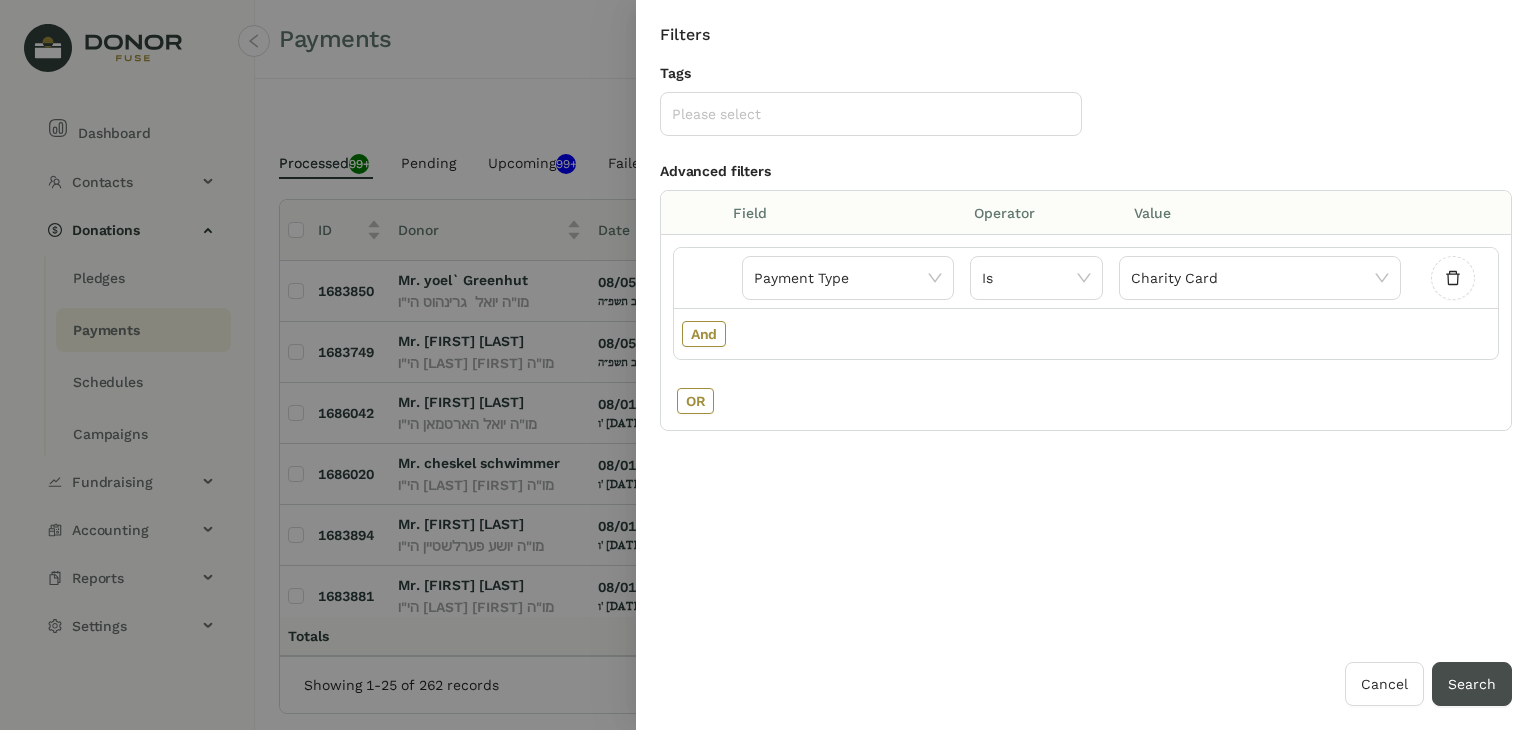 click on "Search" at bounding box center [1472, 684] 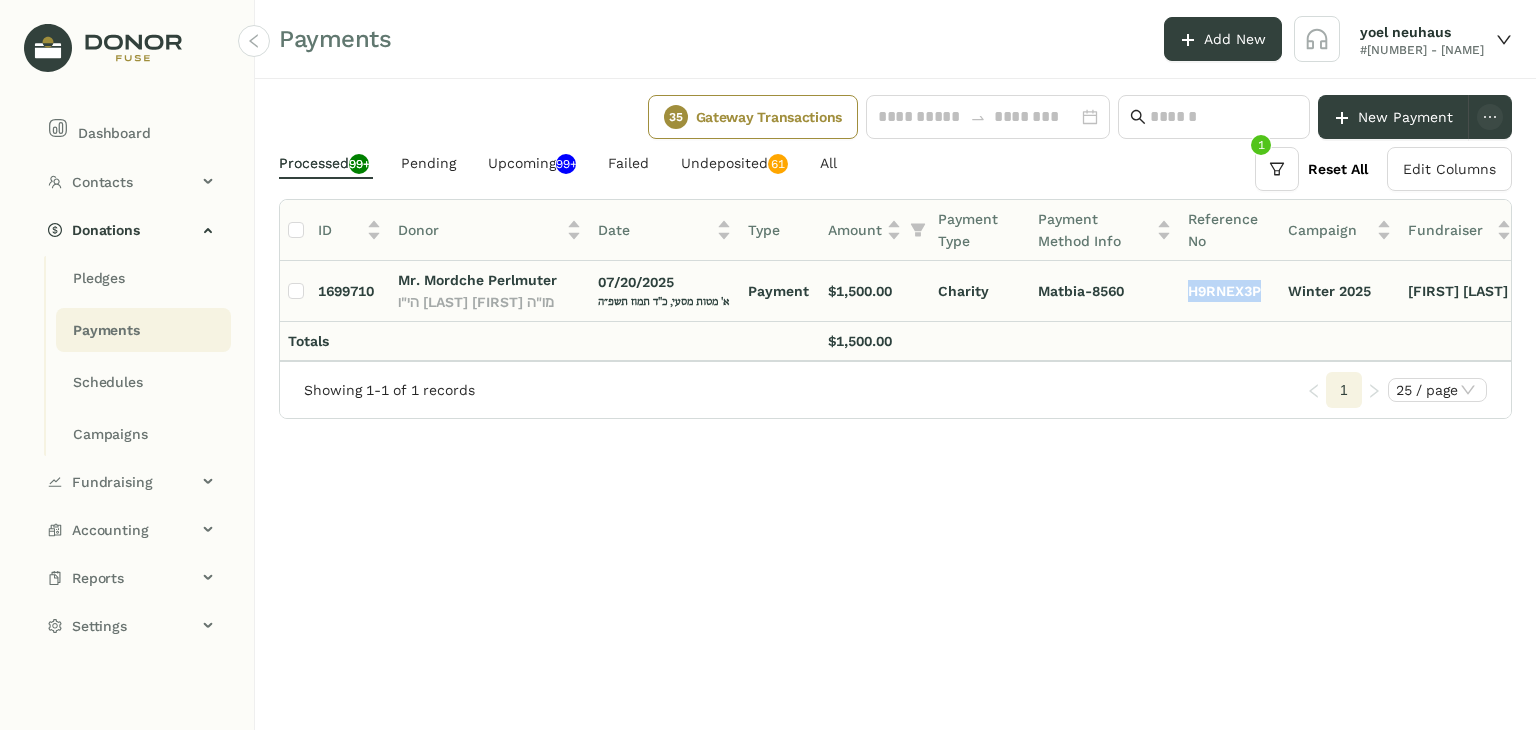 drag, startPoint x: 1173, startPoint y: 289, endPoint x: 1268, endPoint y: 289, distance: 95 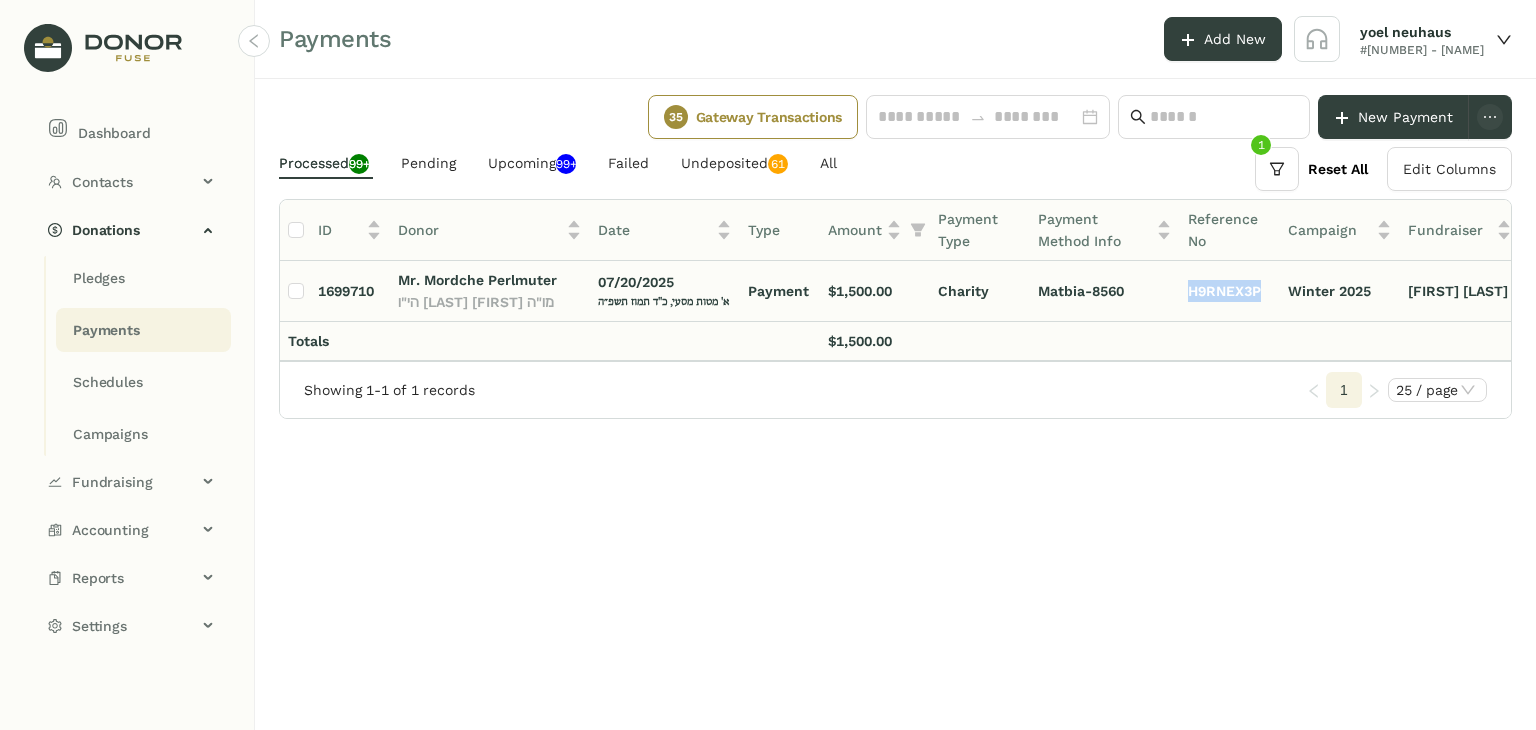 click on "[NUMBER] Mr. [FIRST] [LAST] מו"ה ‫[FIRST] [LAST]‬ הי"ו [DATE] [DATE] Payment [CURRENCY][AMOUNT] Charity [NAME]-[NUMBER] [CODE] [DATE] [NAME] [NAME]" 